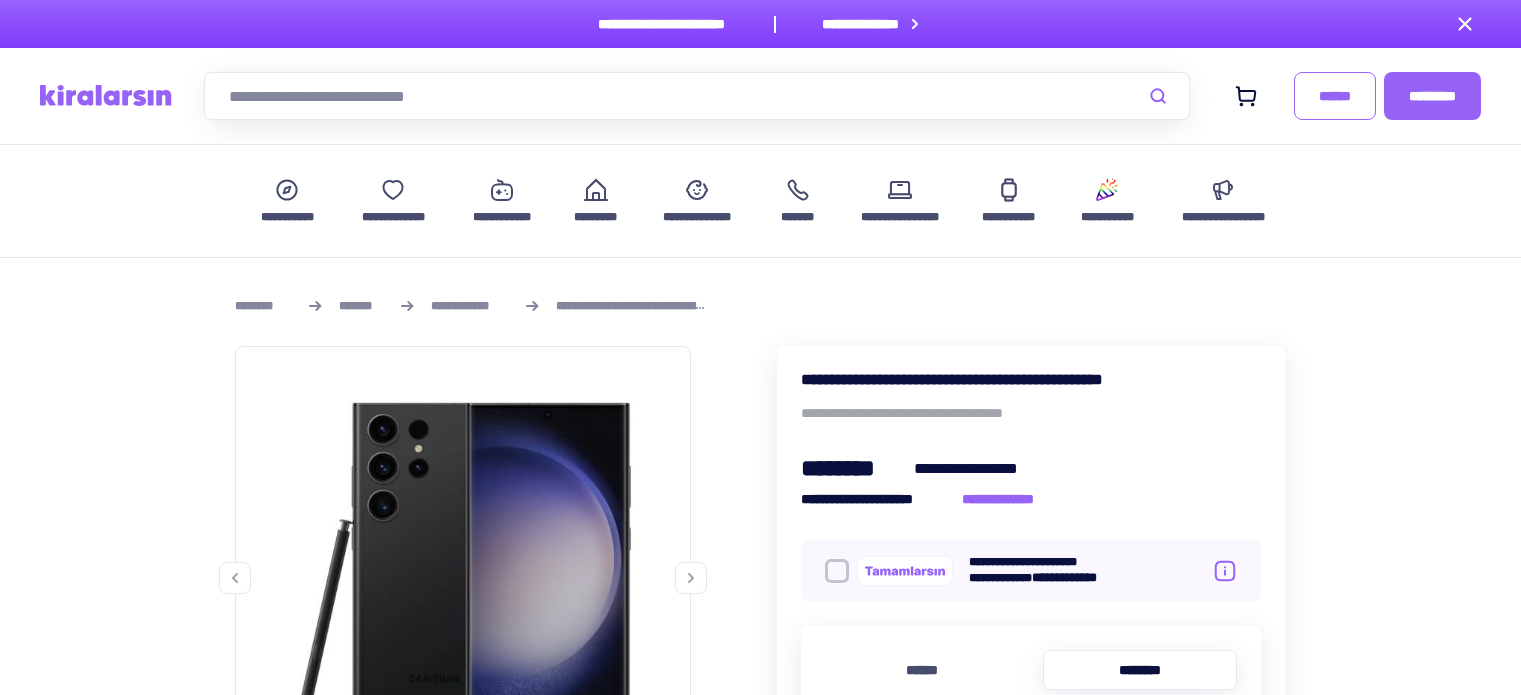 scroll, scrollTop: 1200, scrollLeft: 0, axis: vertical 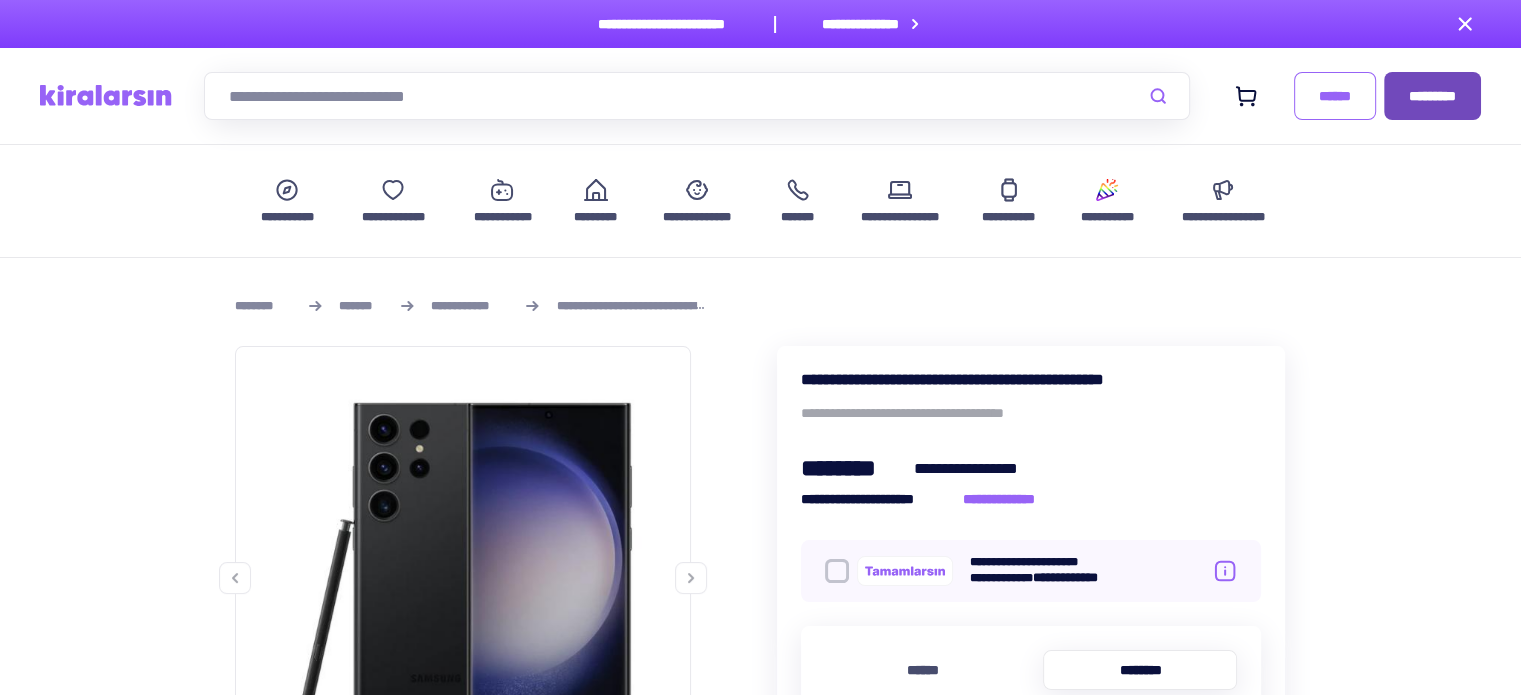 click on "*********" at bounding box center [1432, 96] 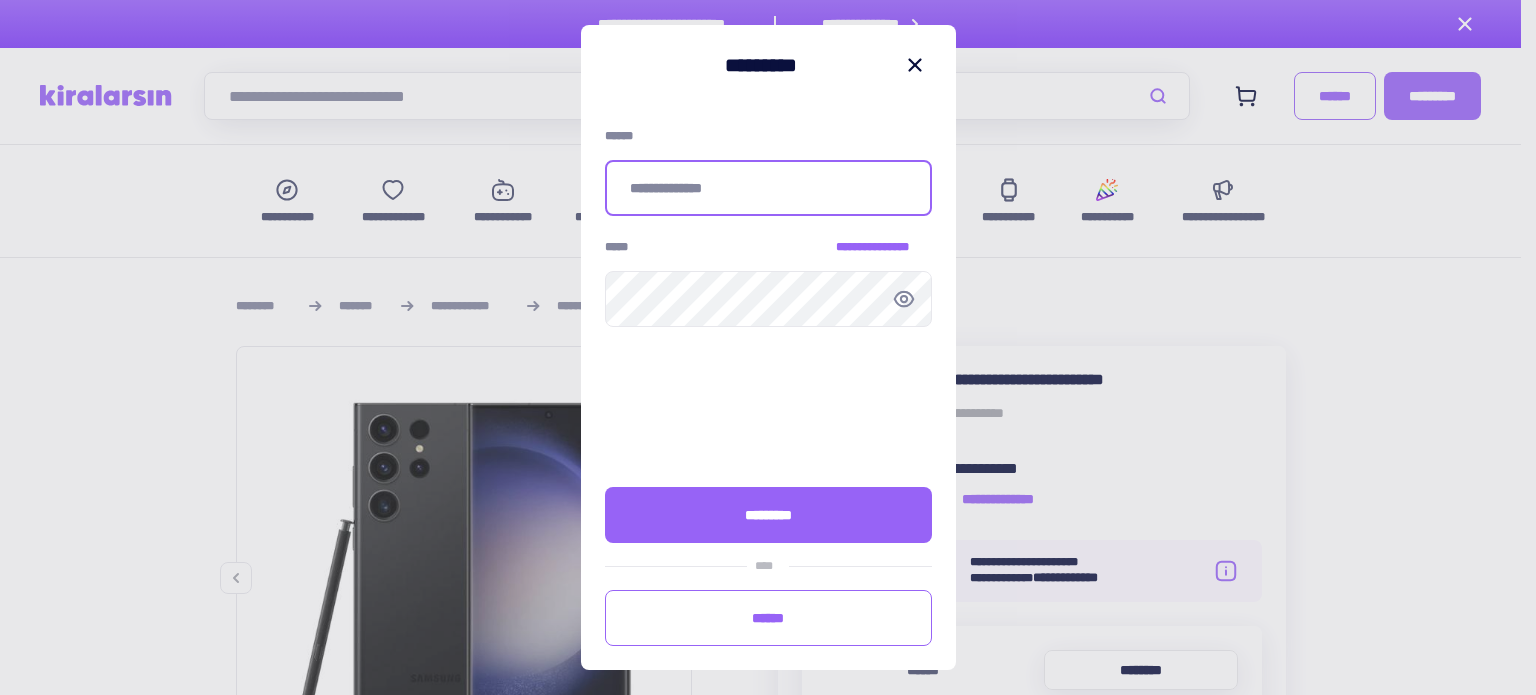 click at bounding box center (768, 188) 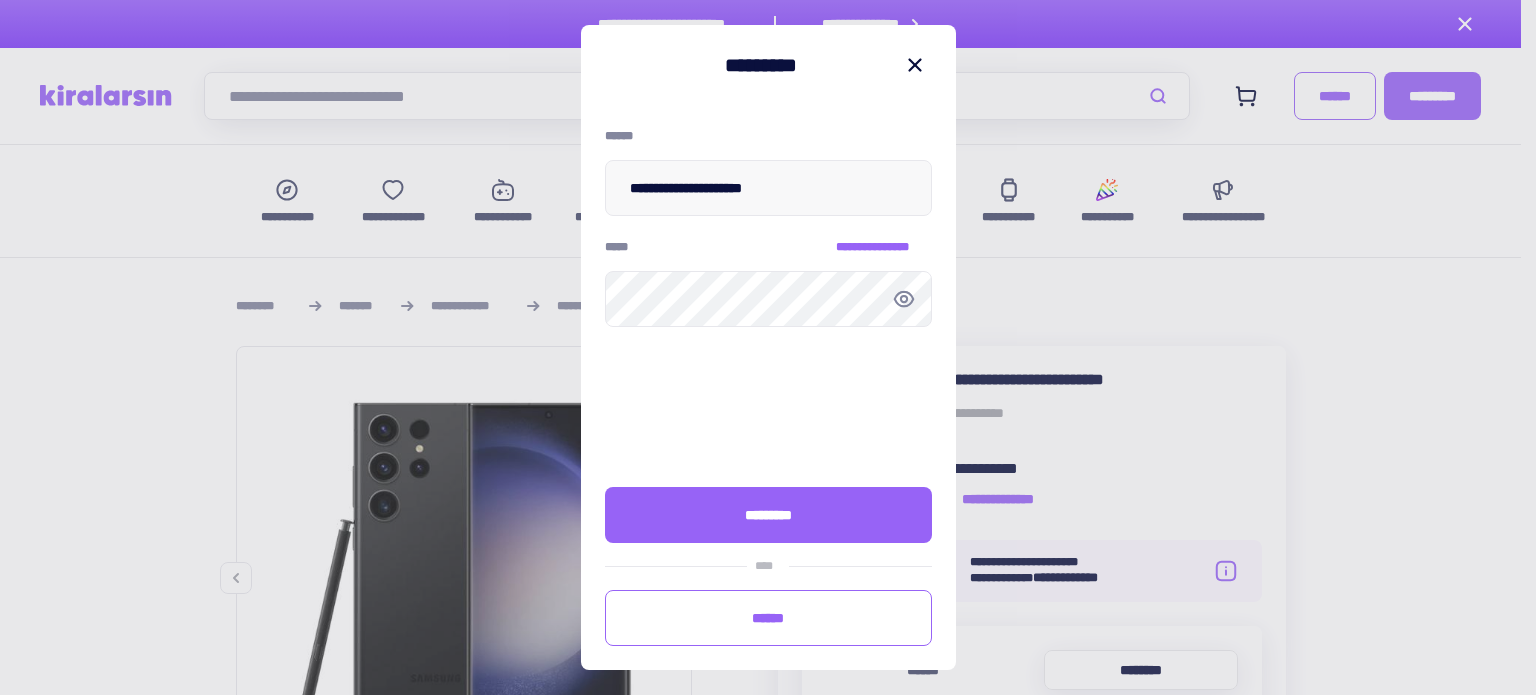 click 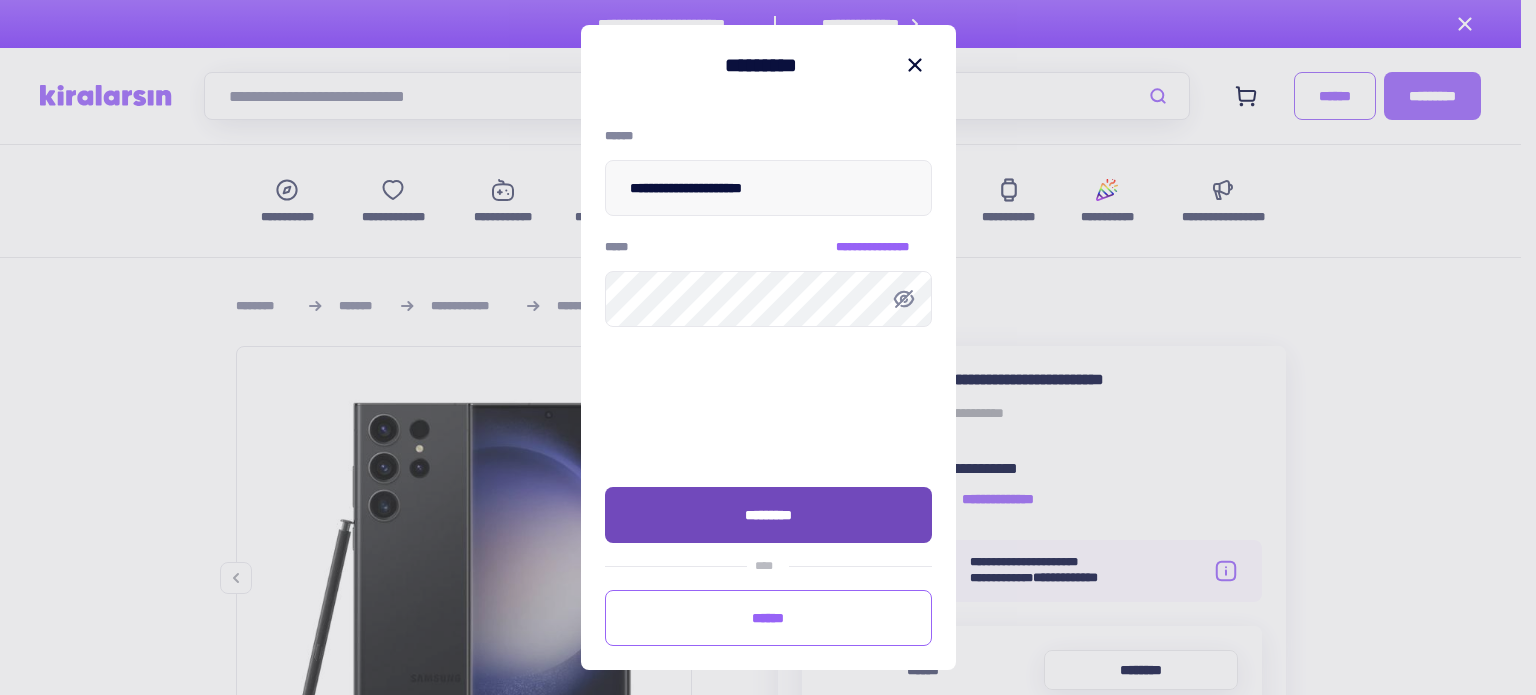 click on "*********" at bounding box center (768, 515) 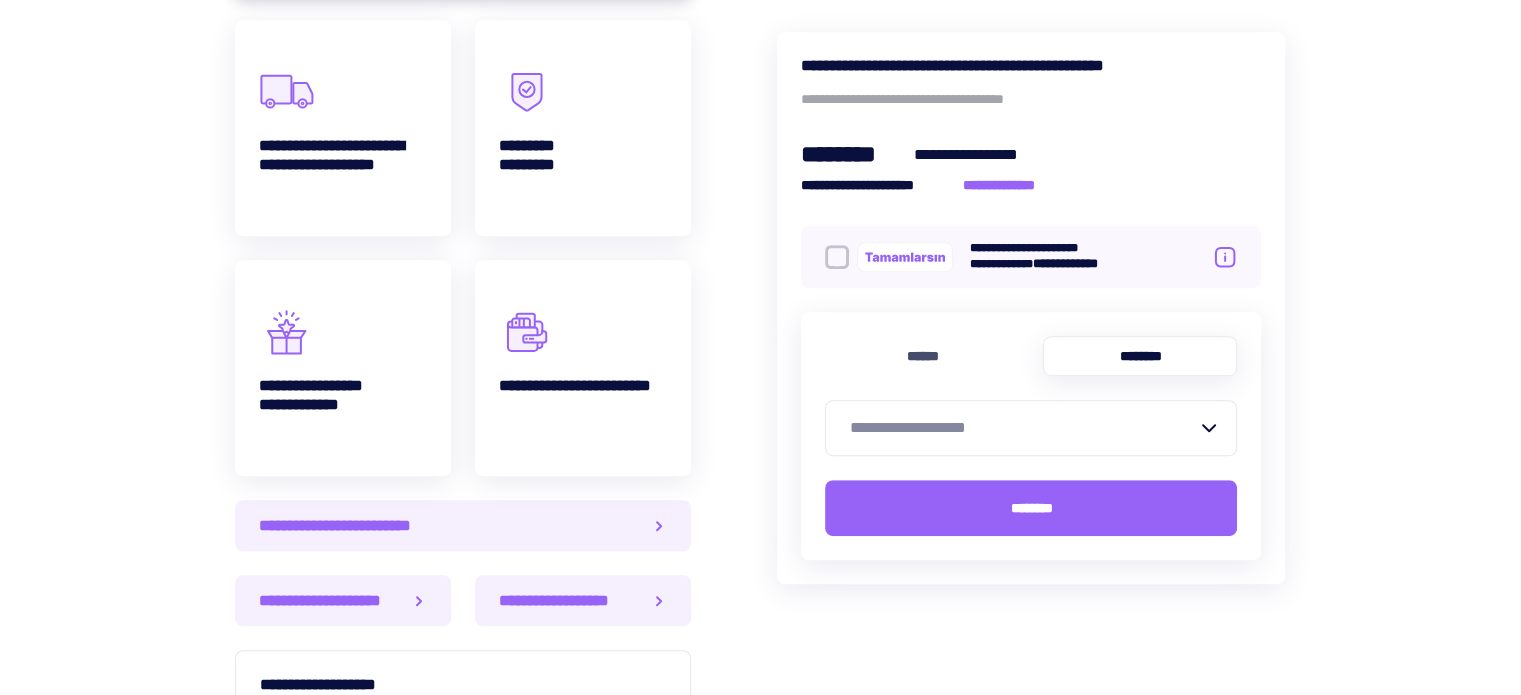 scroll, scrollTop: 1300, scrollLeft: 0, axis: vertical 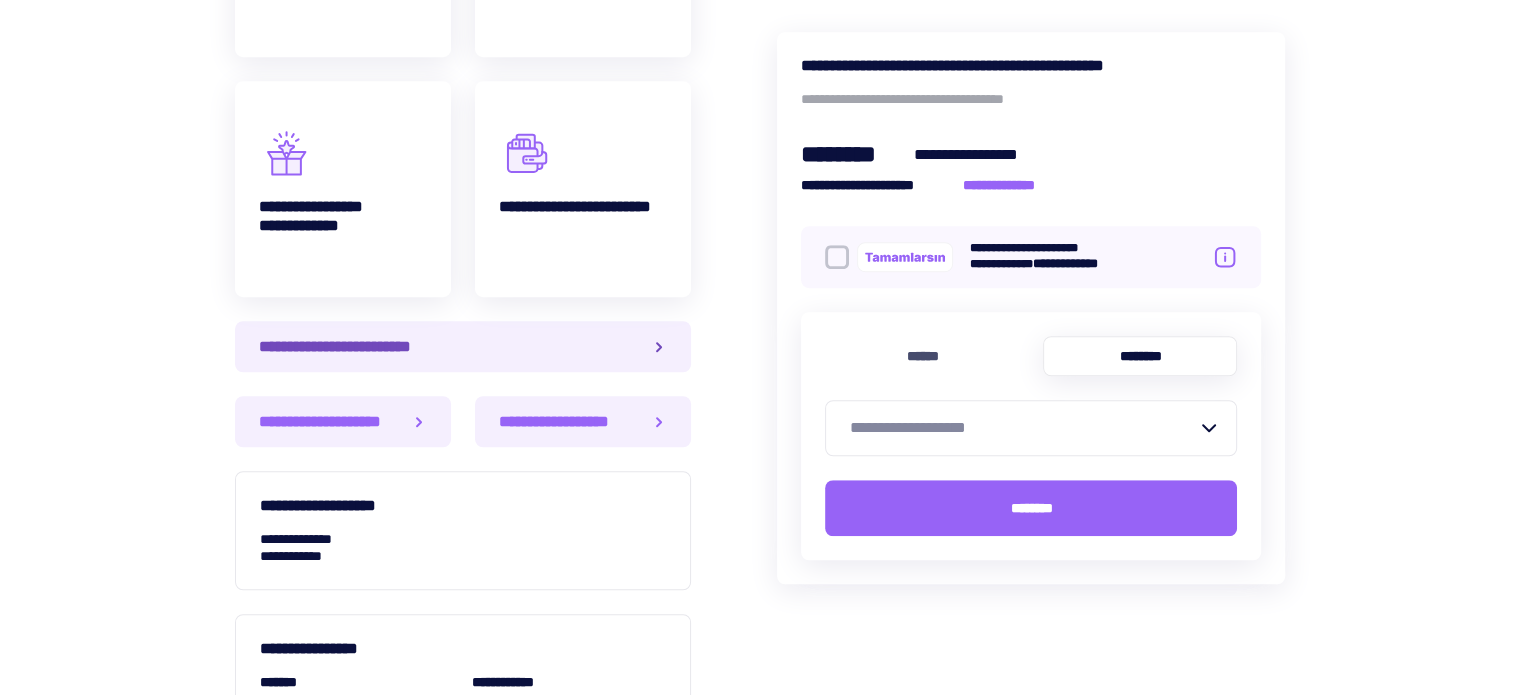 click on "**********" at bounding box center [347, 346] 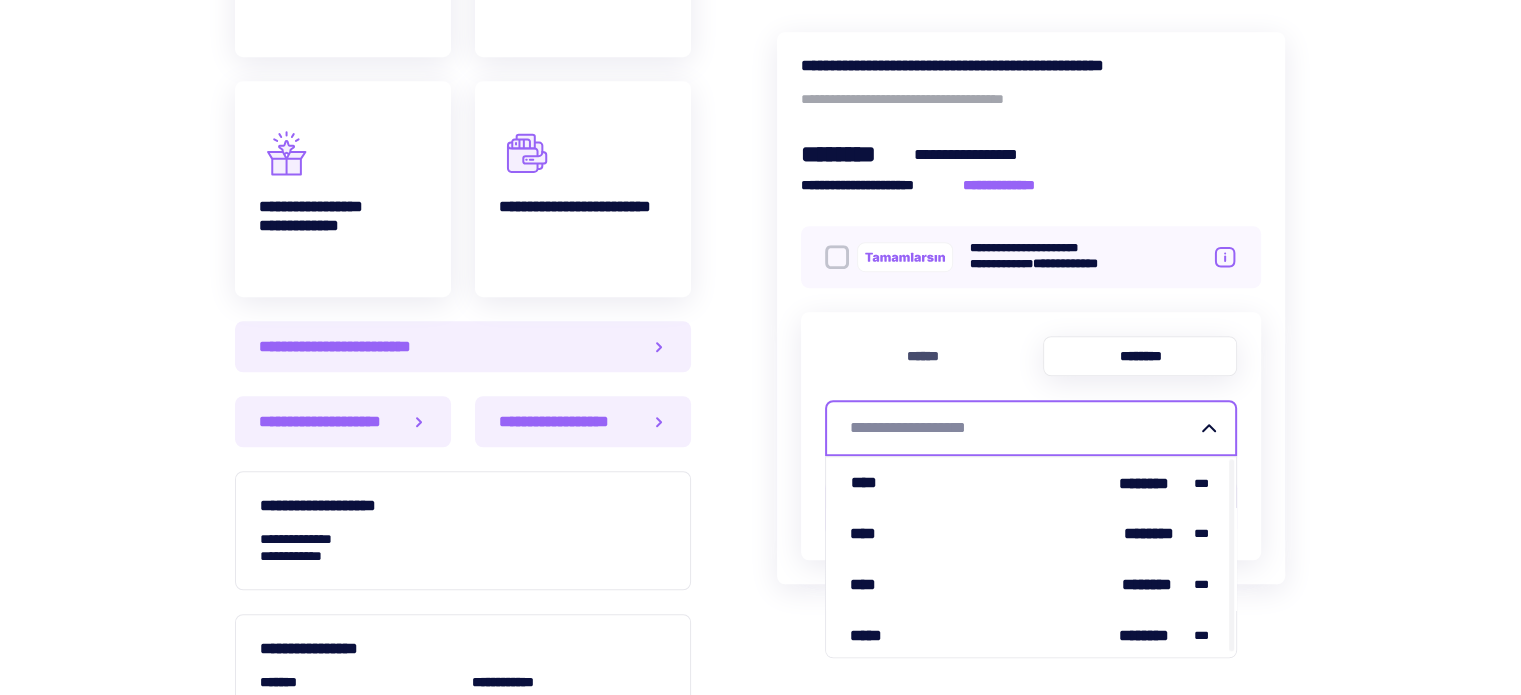 click on "**********" at bounding box center [1023, 428] 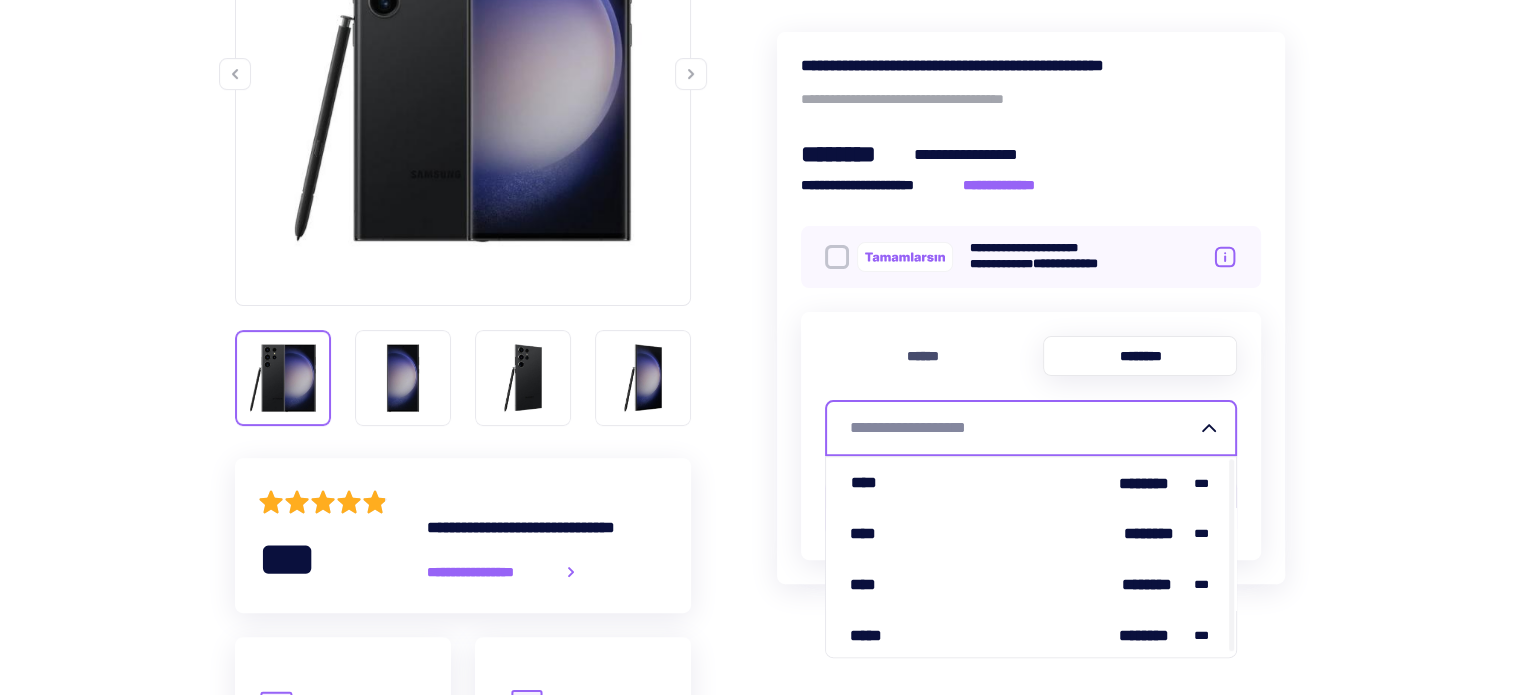 scroll, scrollTop: 500, scrollLeft: 0, axis: vertical 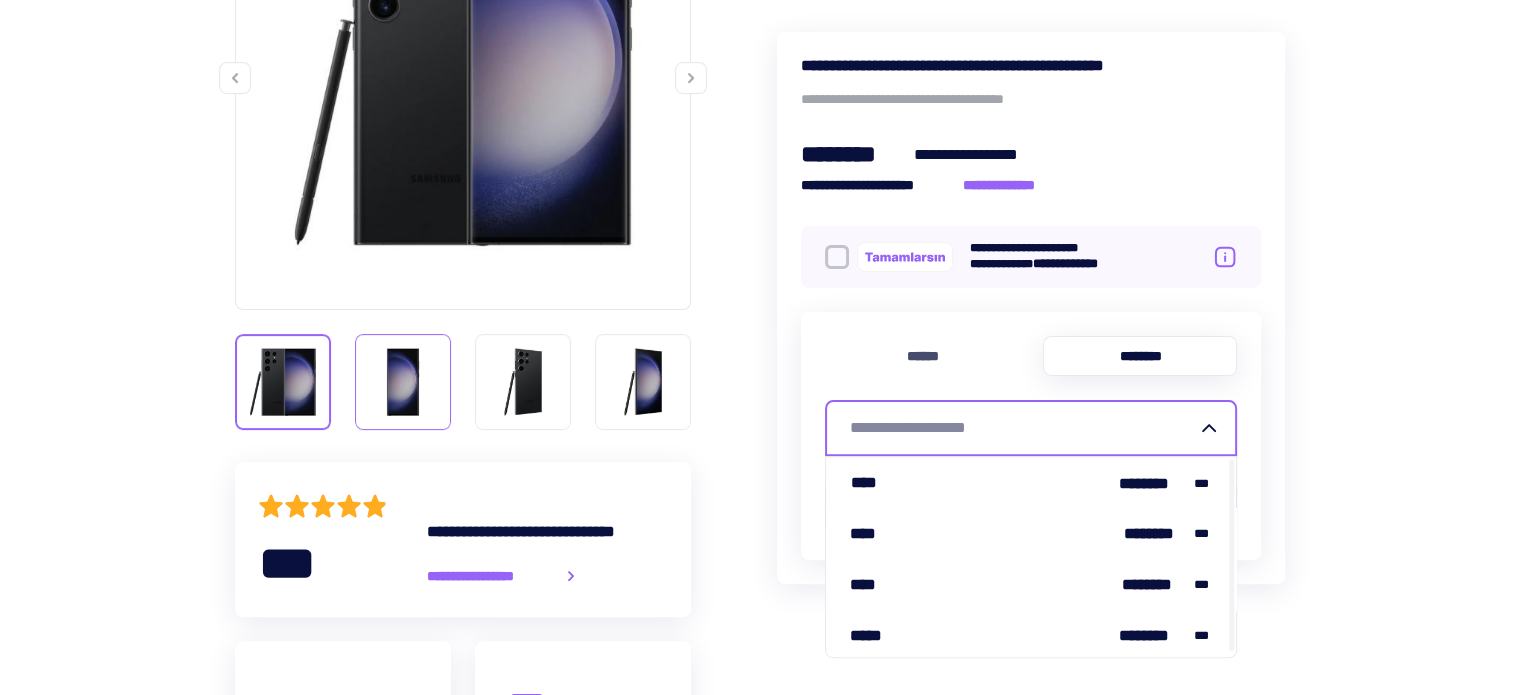 click at bounding box center (403, 382) 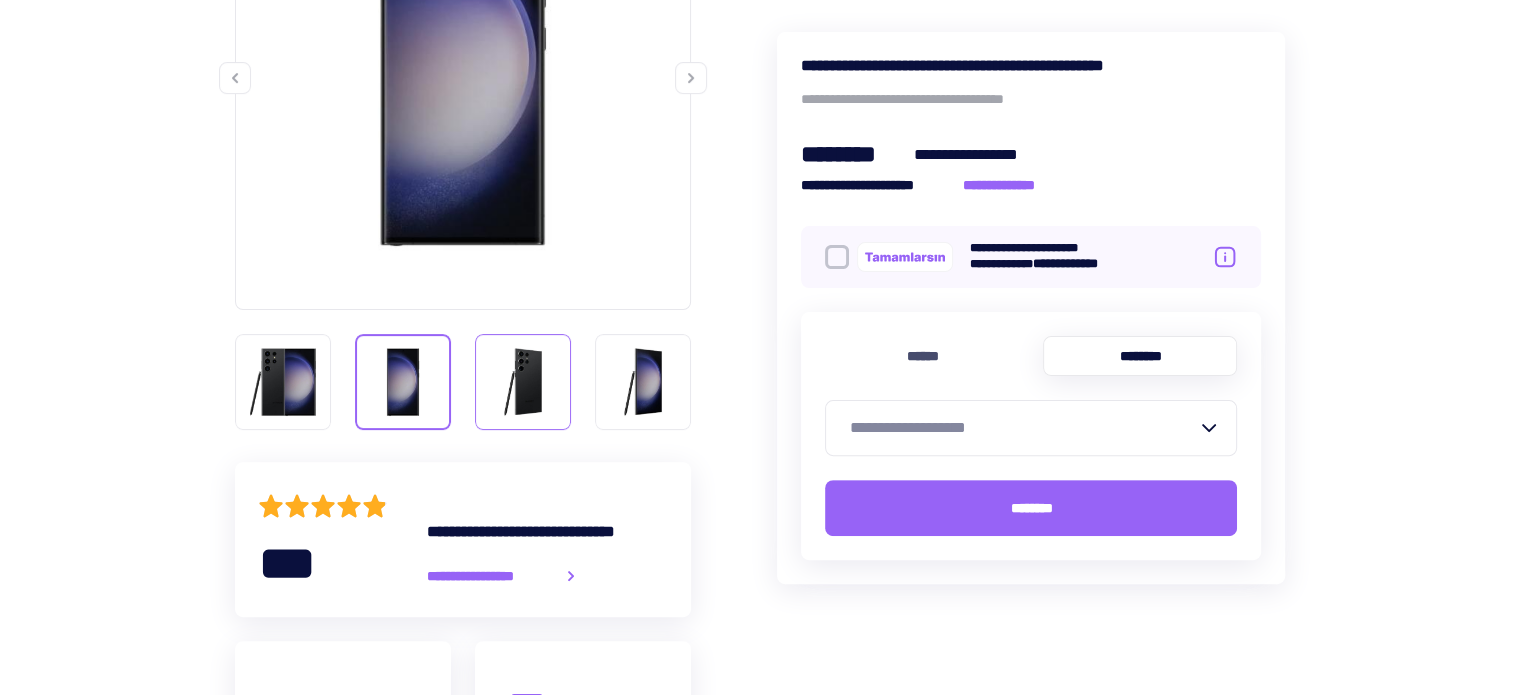 click at bounding box center (523, 382) 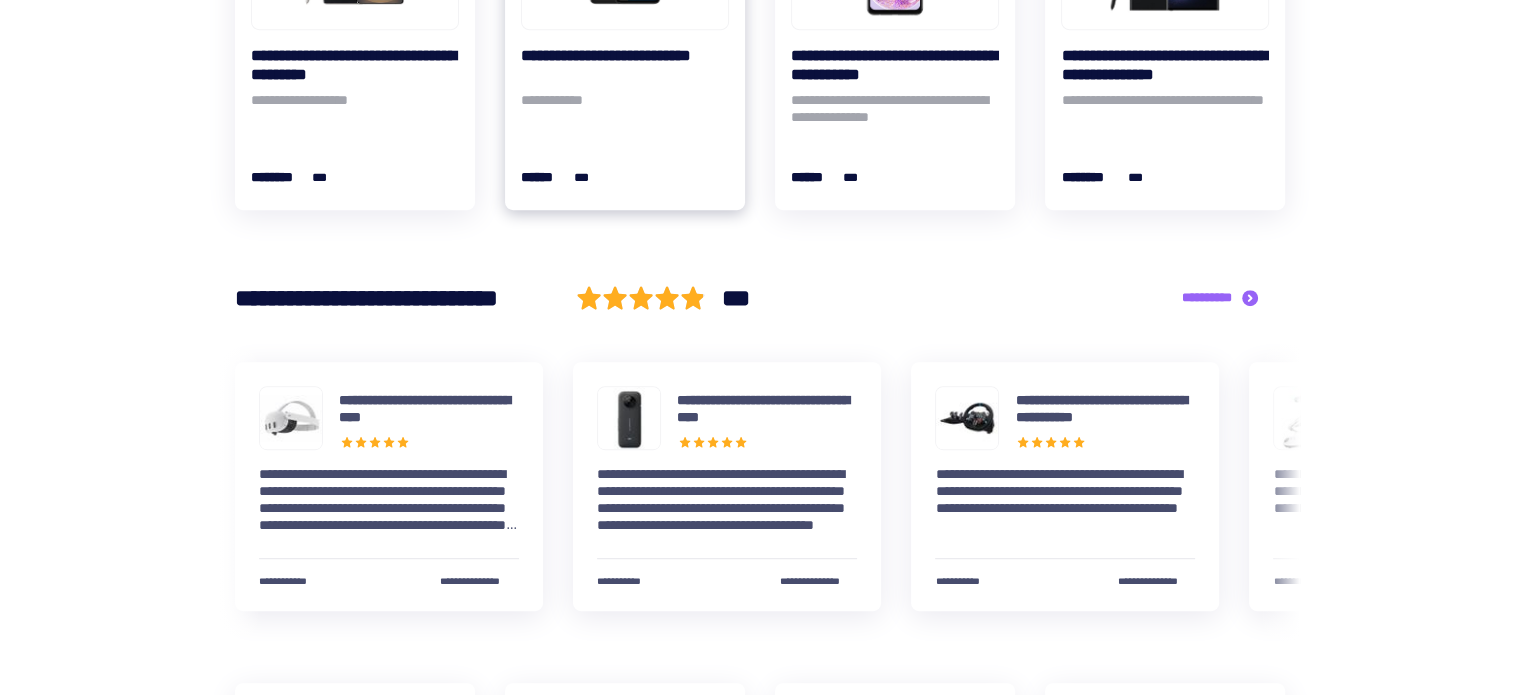 scroll, scrollTop: 1000, scrollLeft: 0, axis: vertical 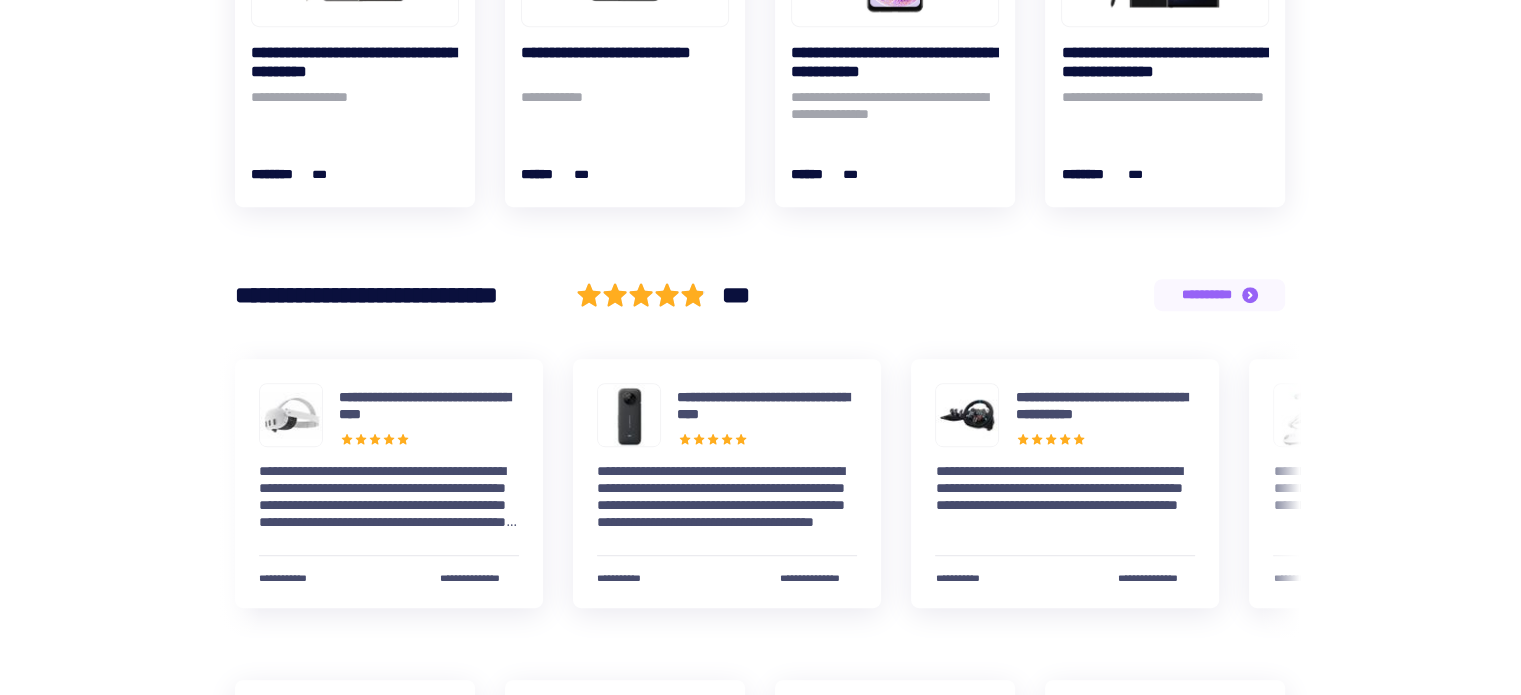 click 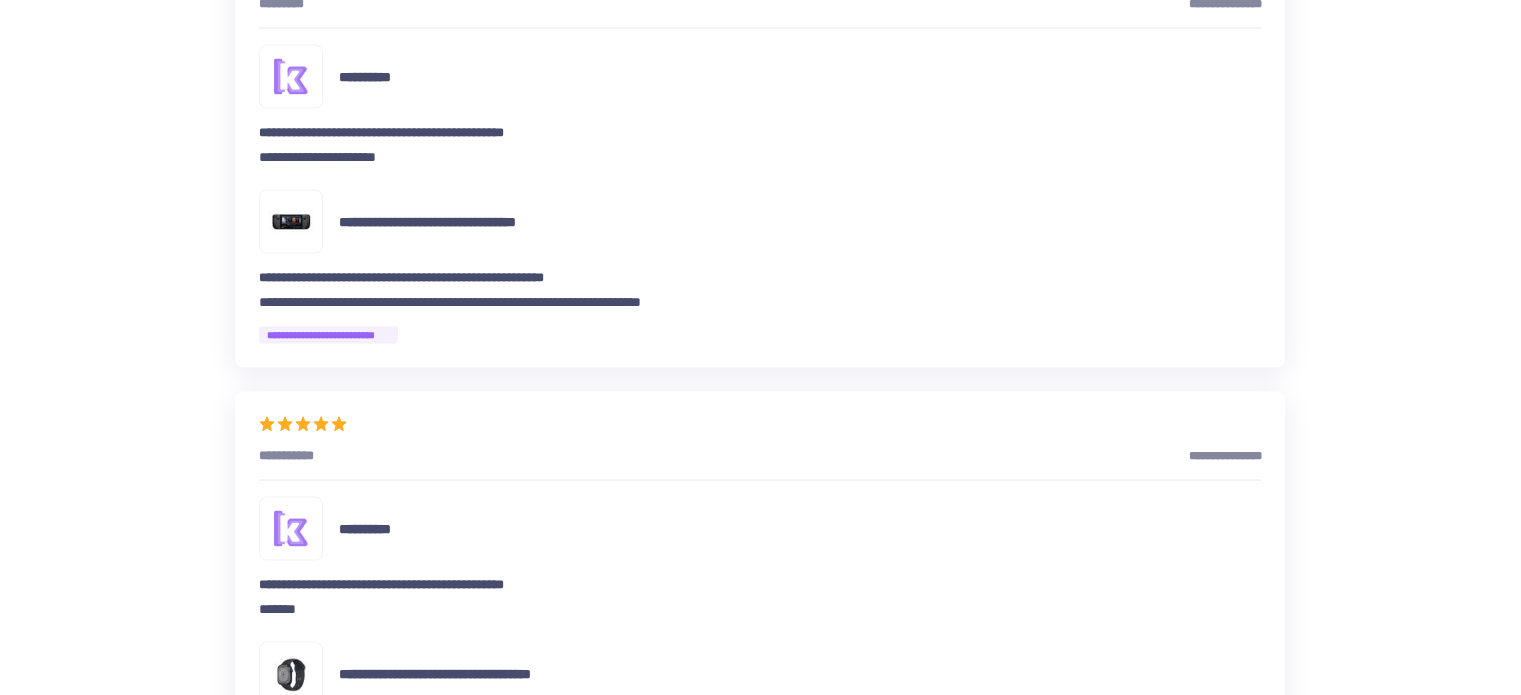 scroll, scrollTop: 4128, scrollLeft: 0, axis: vertical 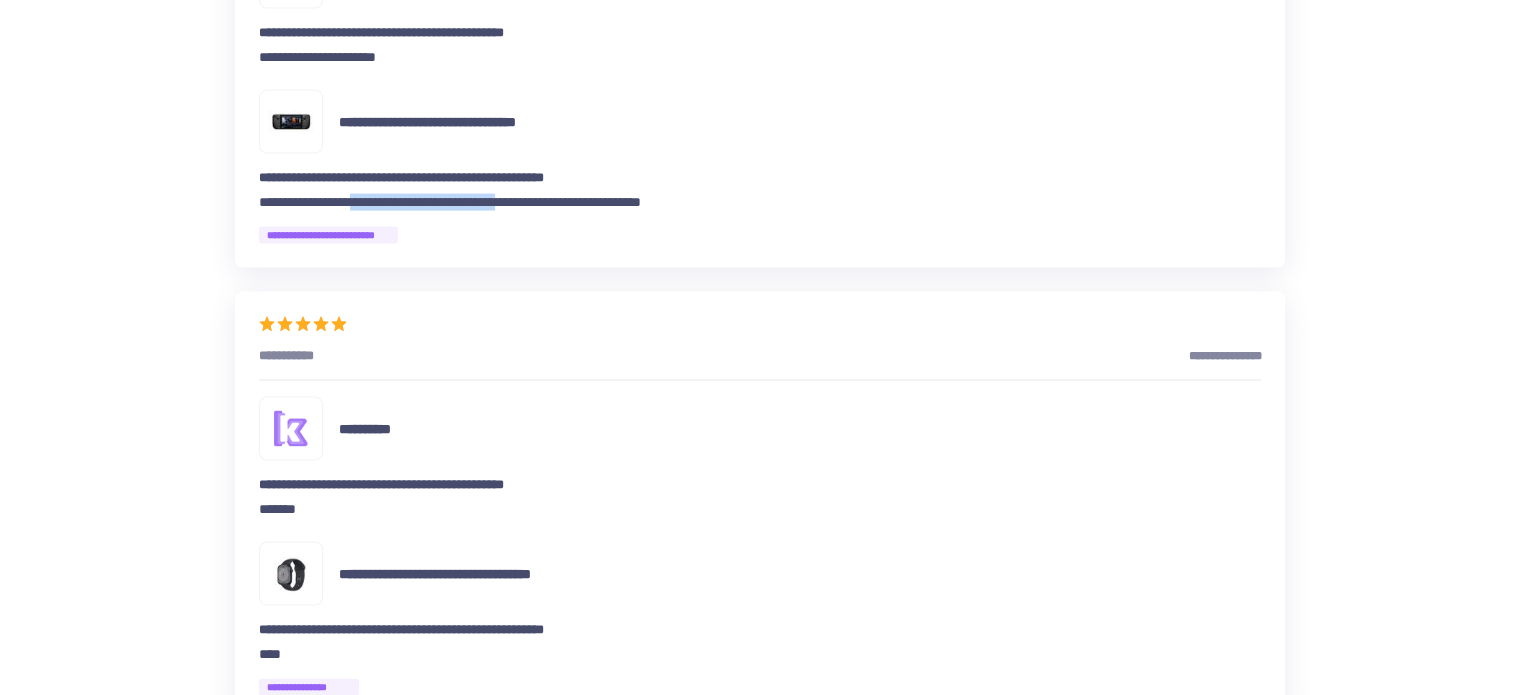 drag, startPoint x: 488, startPoint y: 199, endPoint x: 746, endPoint y: 199, distance: 258 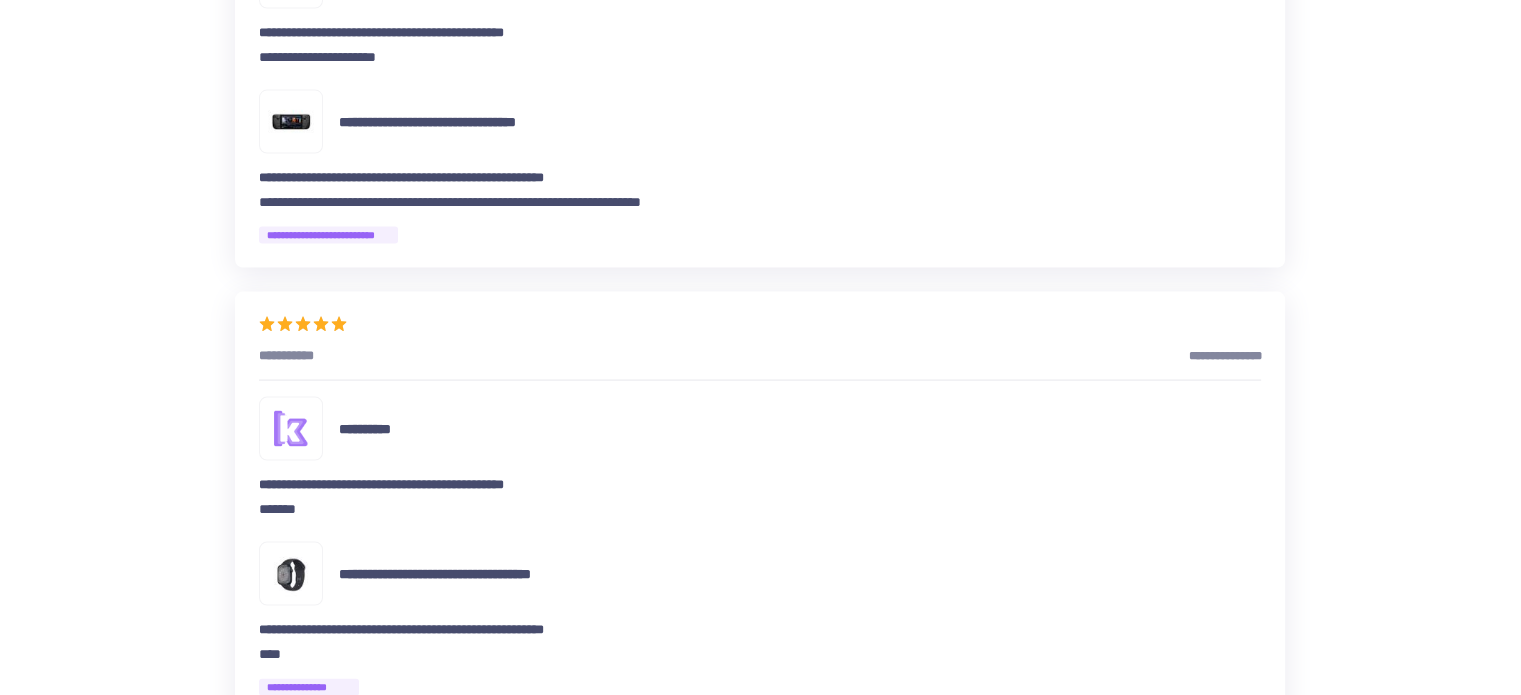 click on "[FIRST] [LAST] [LAST] [LAST] [LAST] [LAST] [LAST] [LAST] [LAST]" at bounding box center (760, 54) 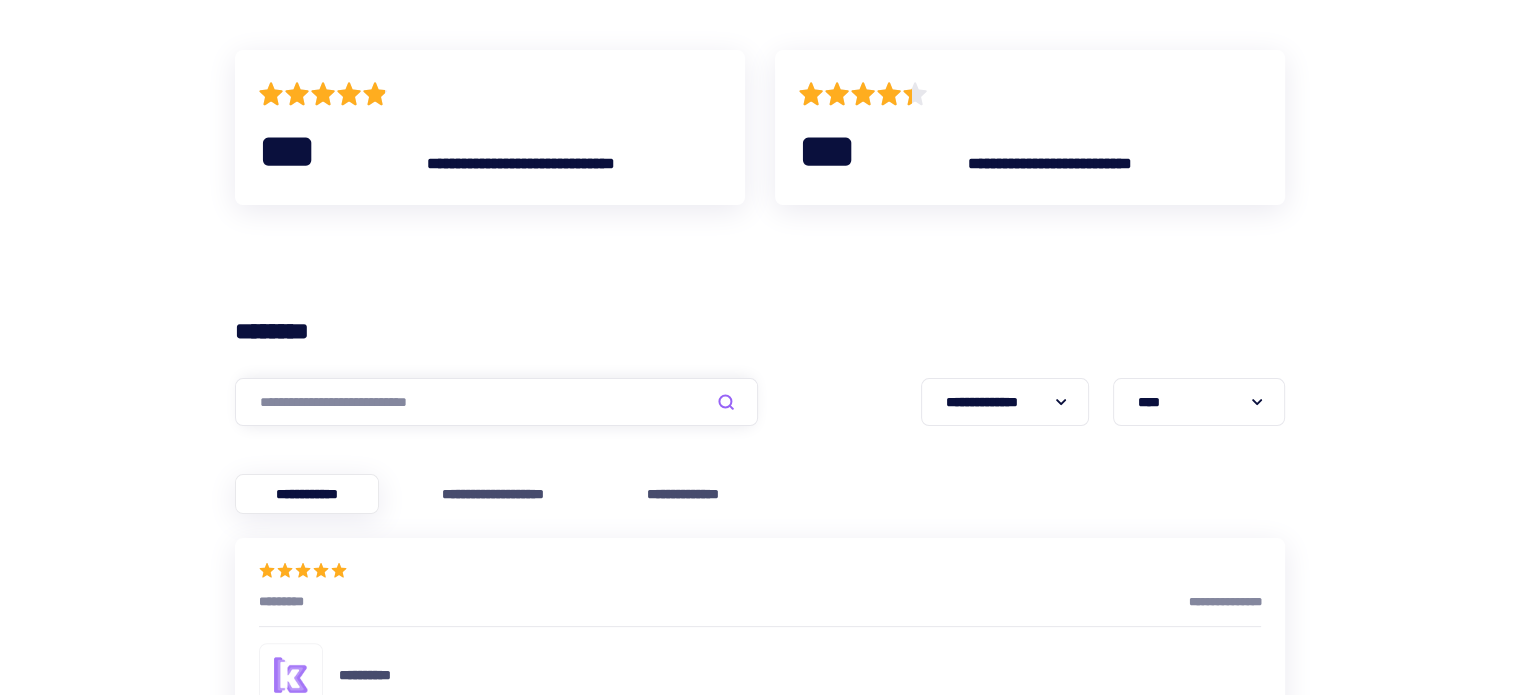 scroll, scrollTop: 0, scrollLeft: 0, axis: both 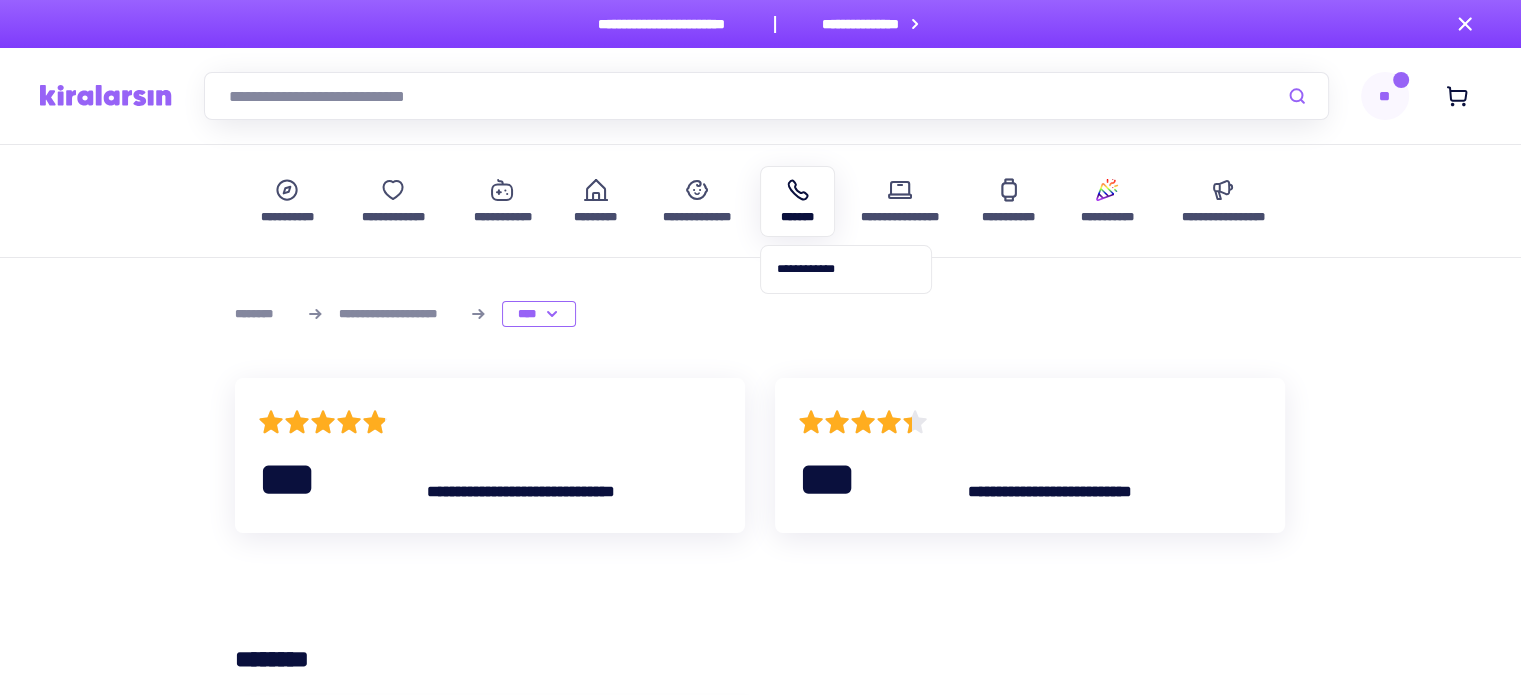 click on "*******" at bounding box center [797, 201] 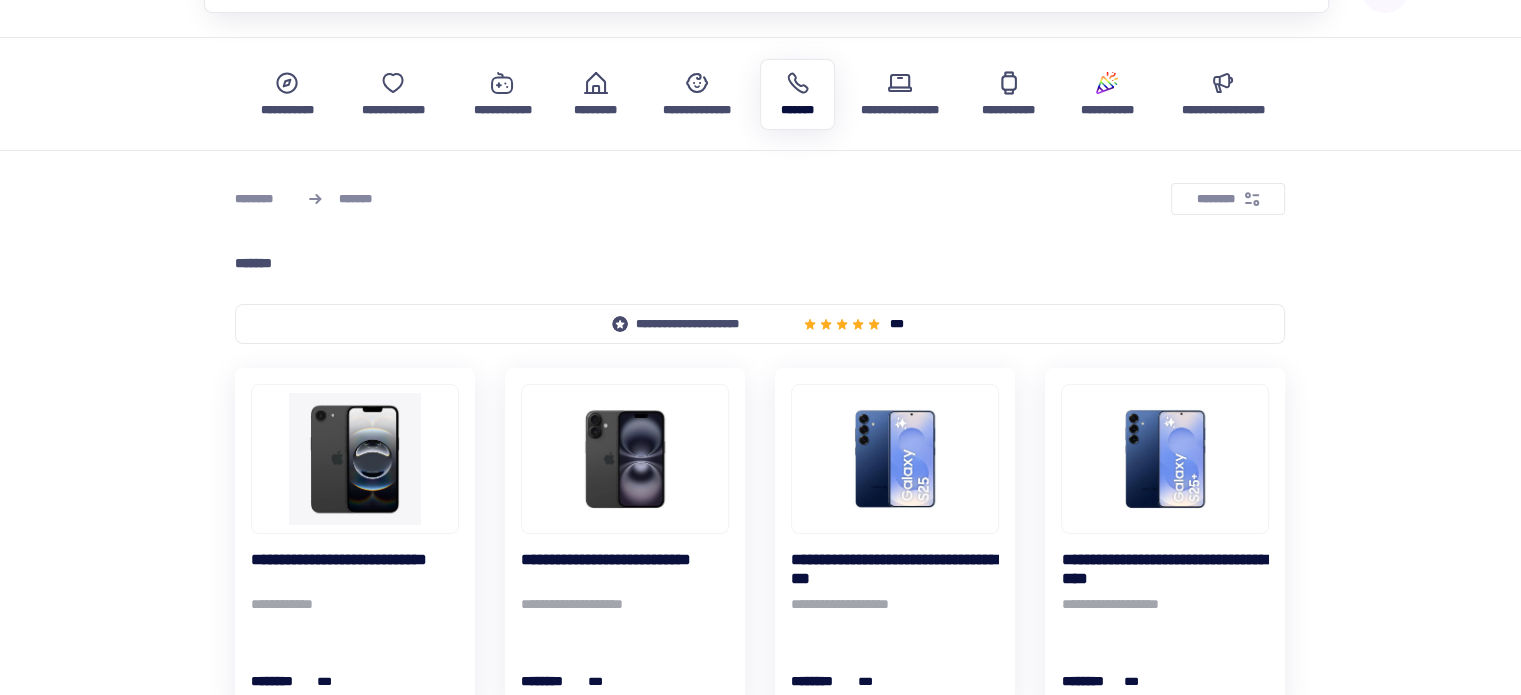 scroll, scrollTop: 300, scrollLeft: 0, axis: vertical 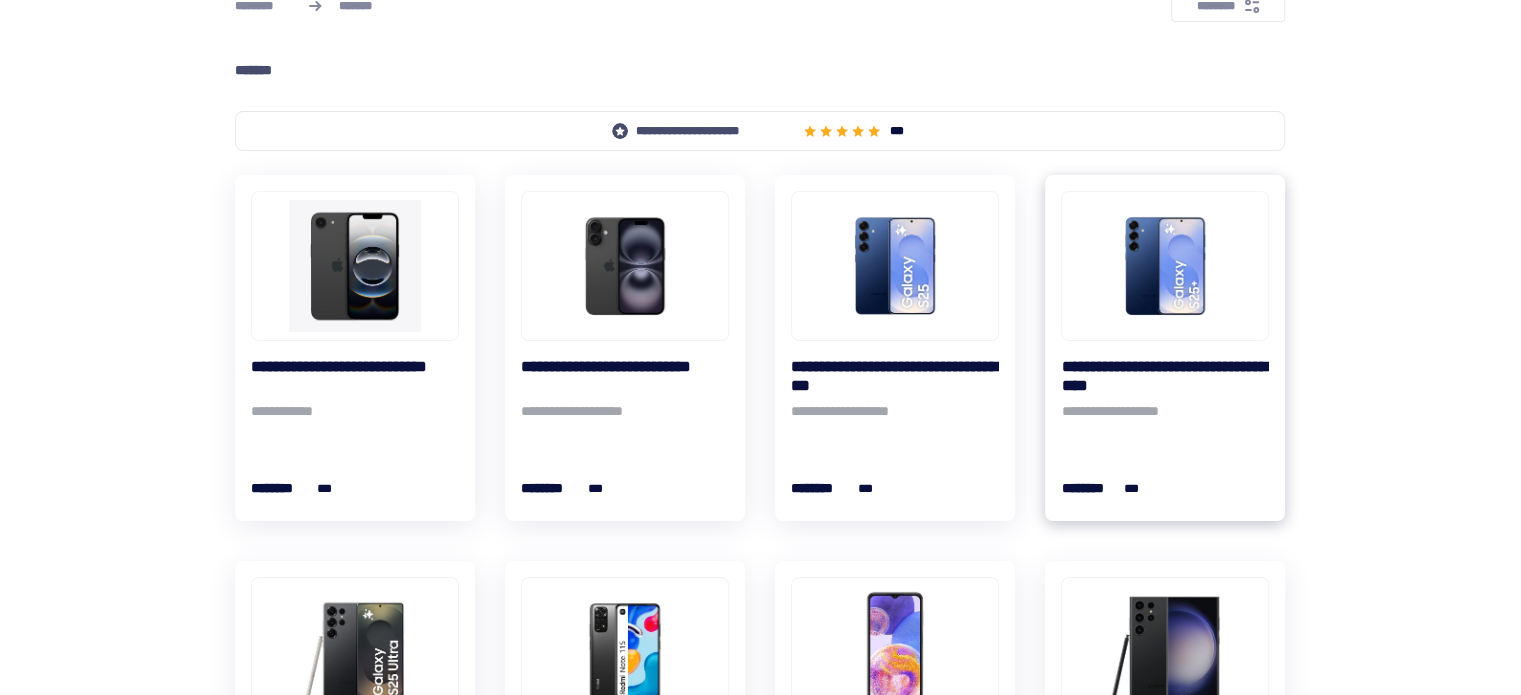 click on "**********" at bounding box center (1165, 376) 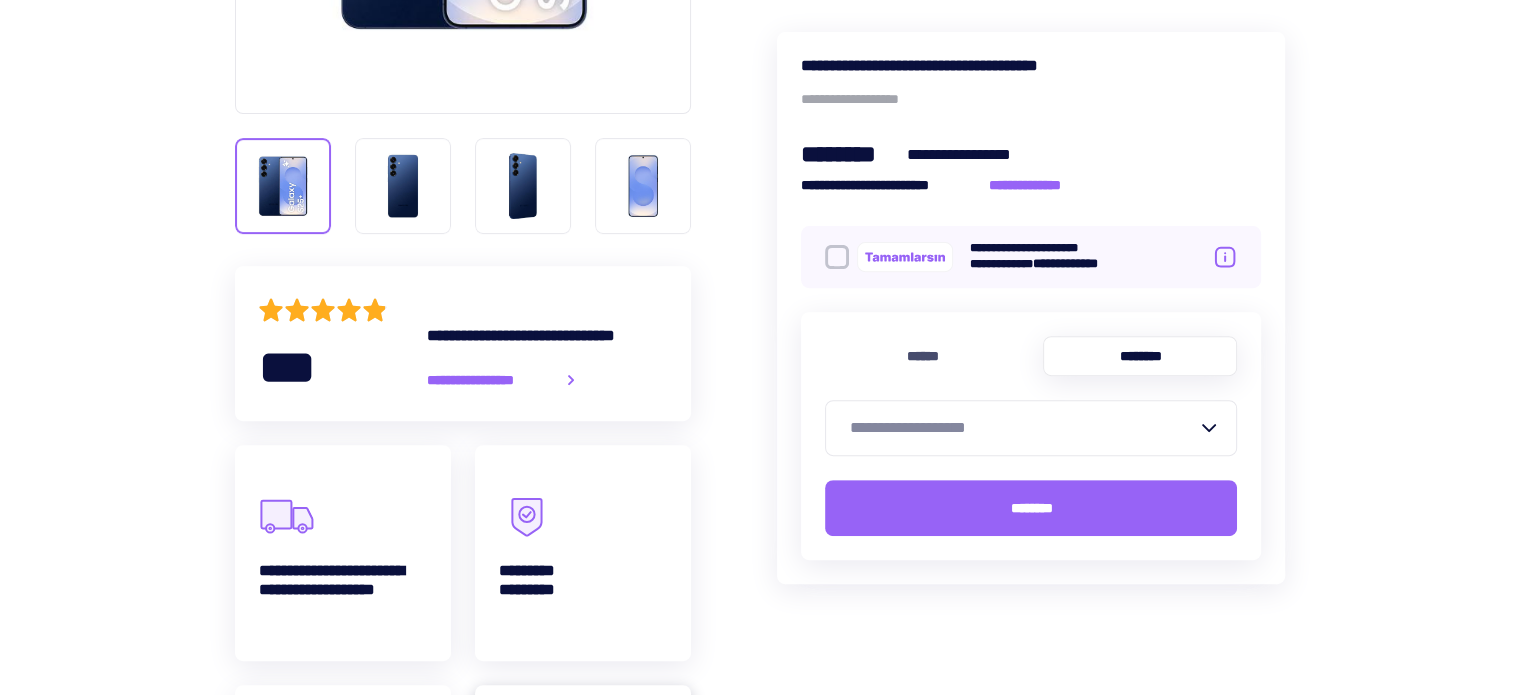 scroll, scrollTop: 500, scrollLeft: 0, axis: vertical 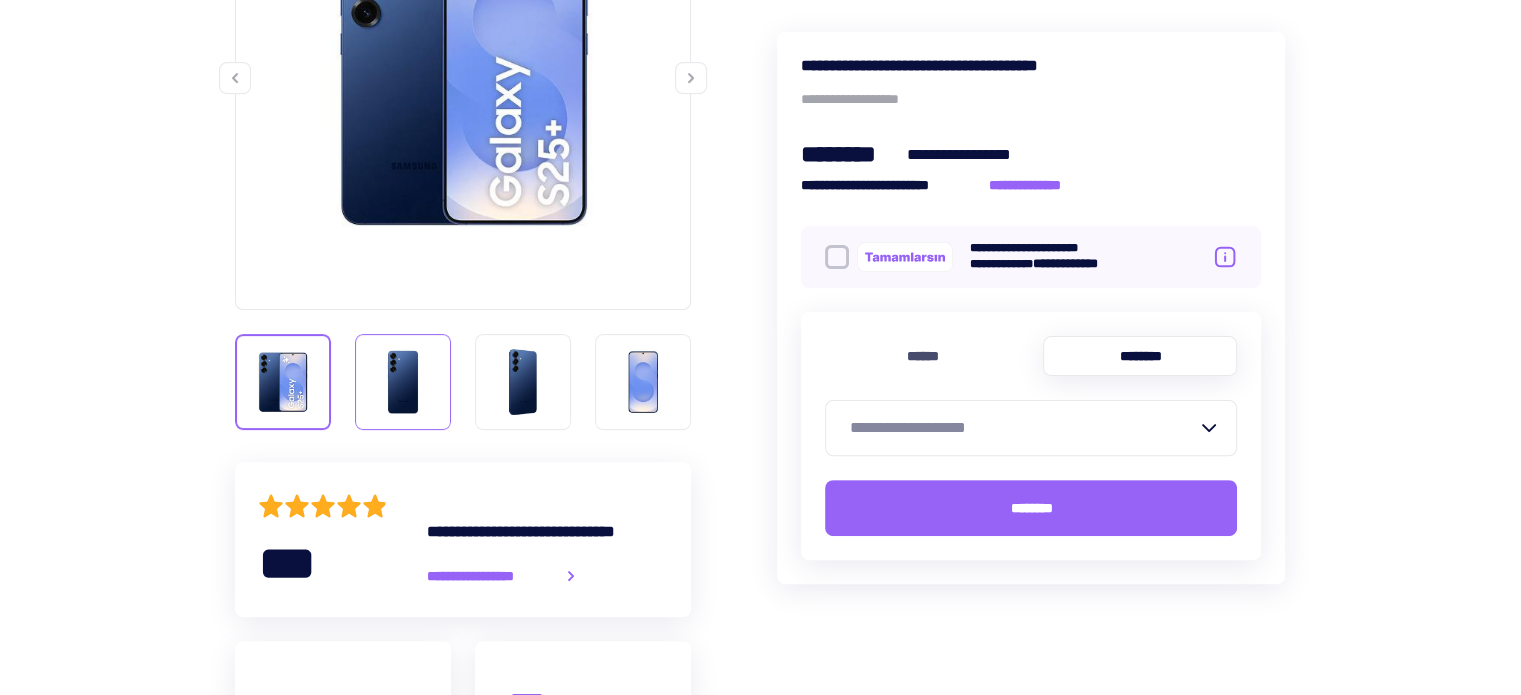 click at bounding box center [403, 382] 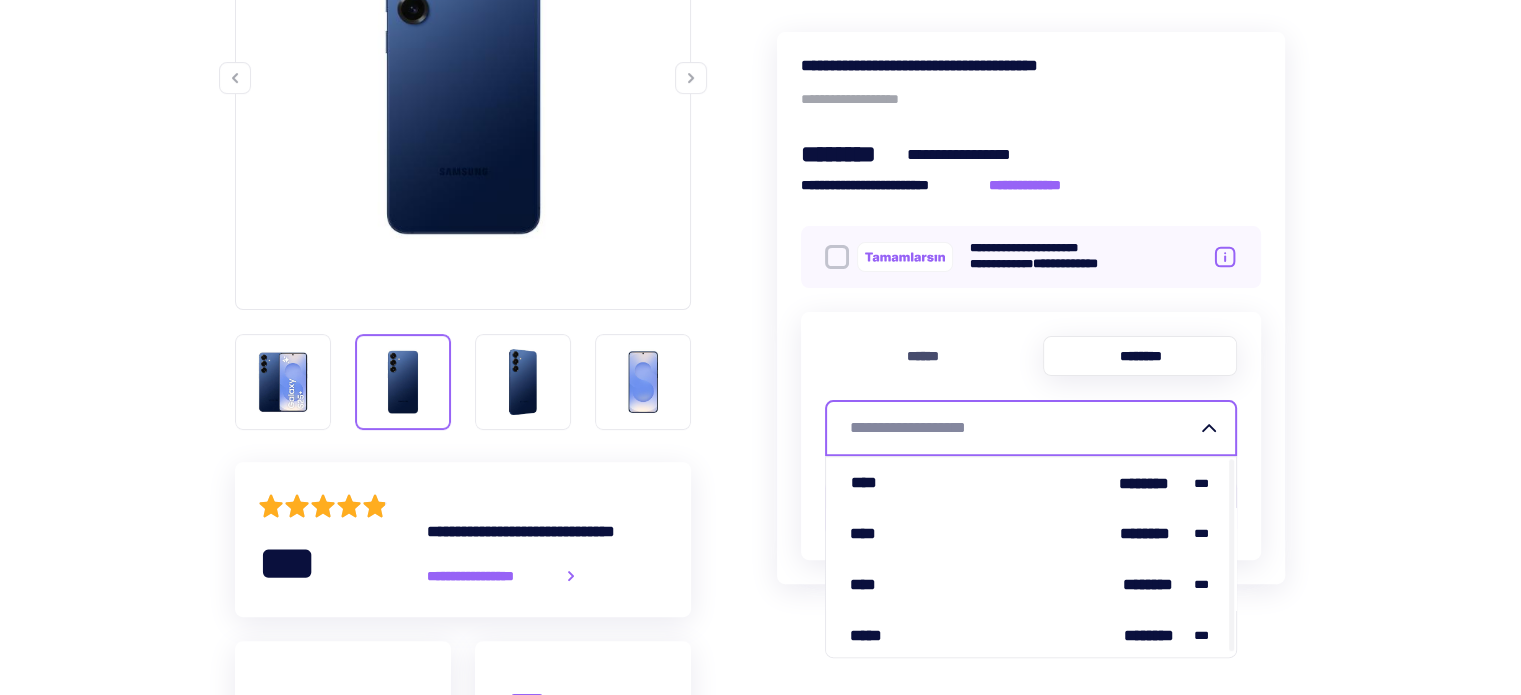 click on "**********" at bounding box center [1023, 428] 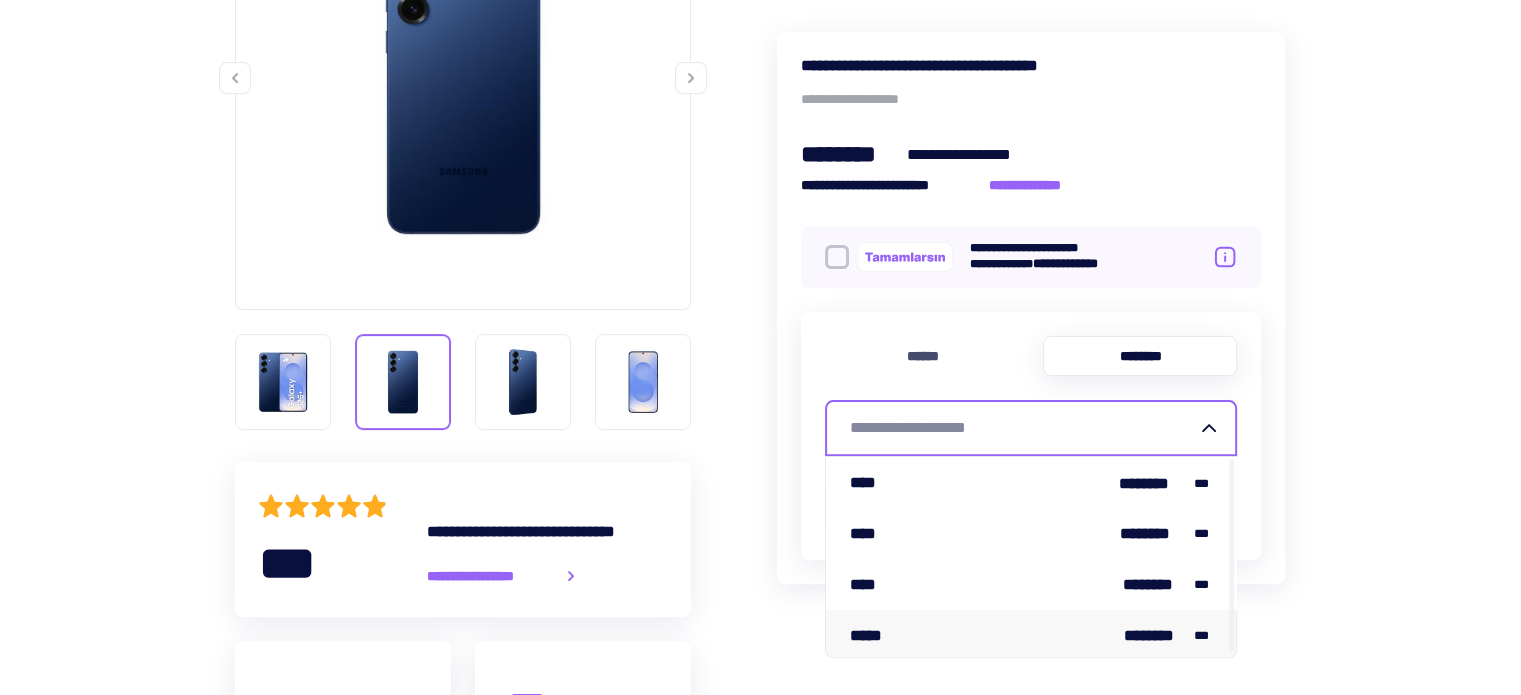 click on "***** ******** ***" at bounding box center (1031, 635) 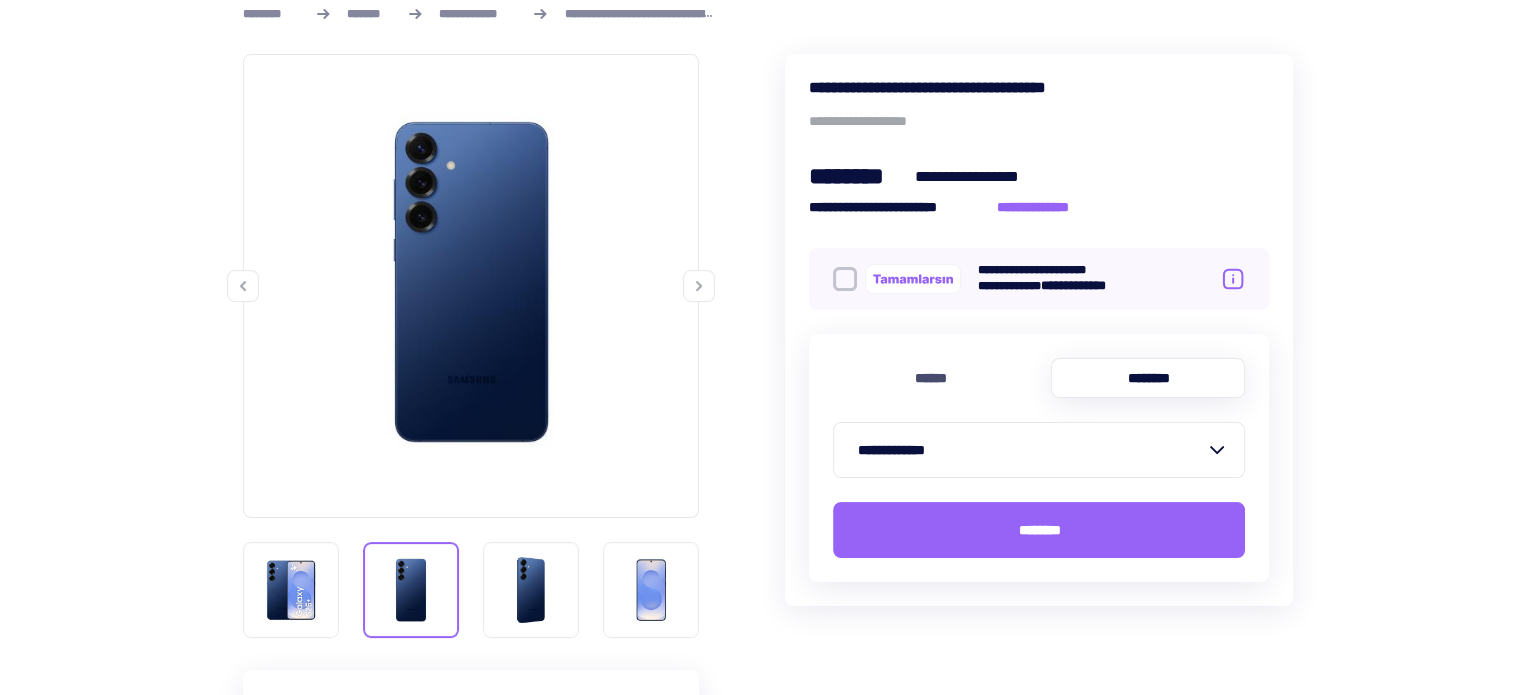 scroll, scrollTop: 400, scrollLeft: 0, axis: vertical 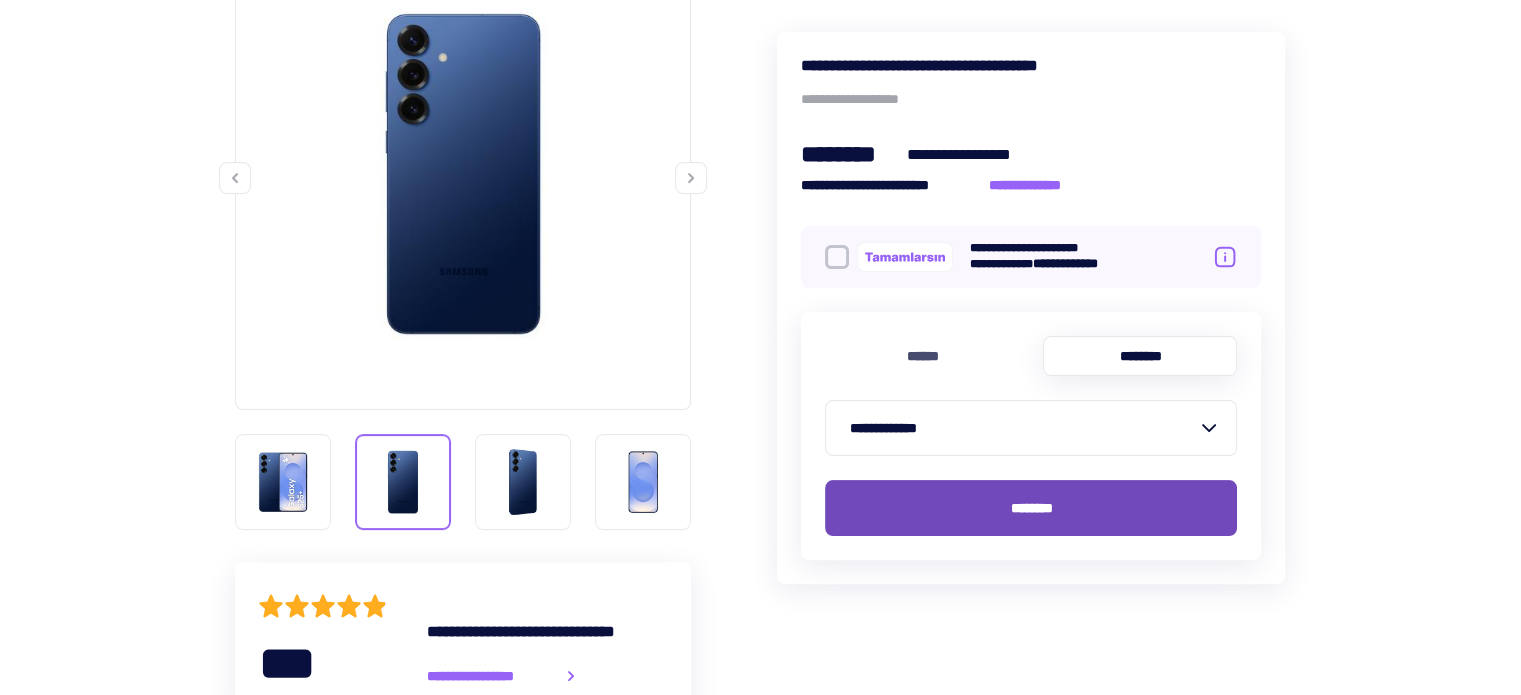 click on "********" at bounding box center (1031, 508) 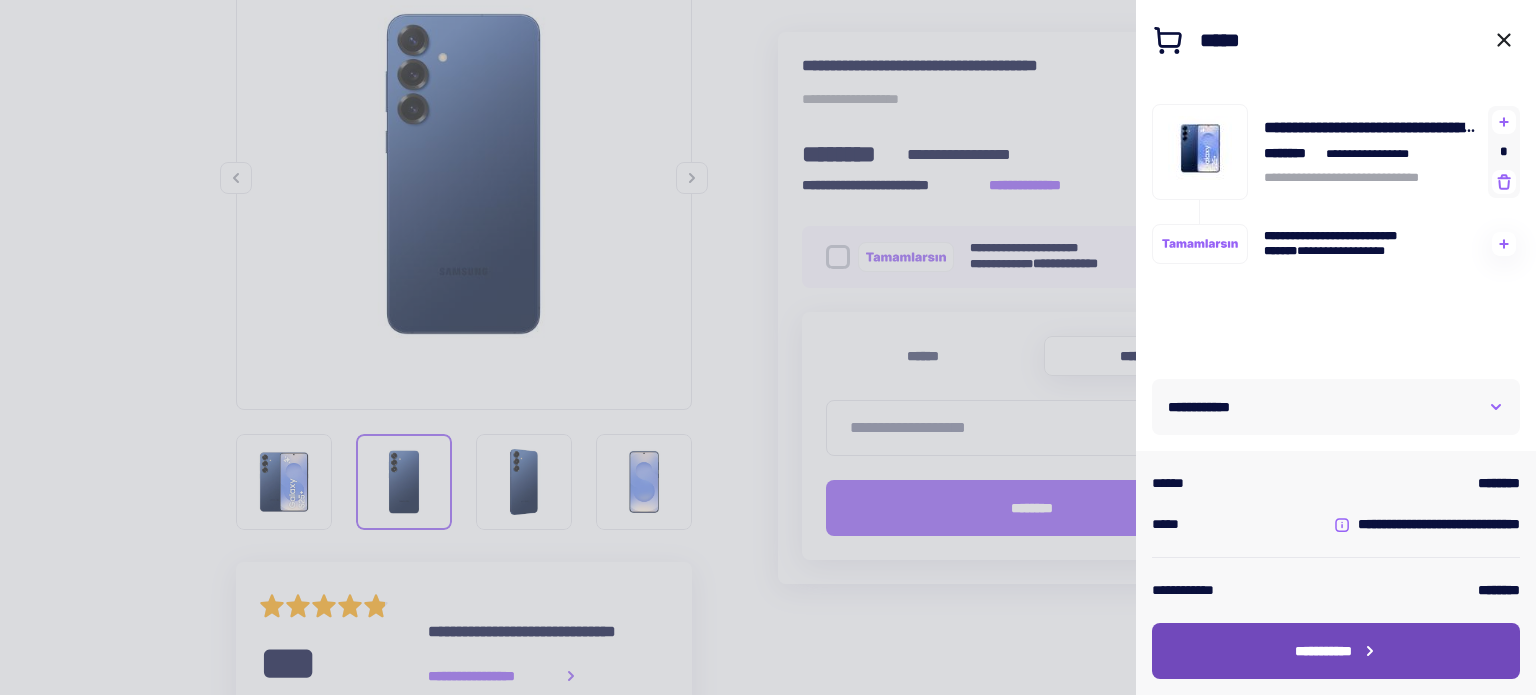 click on "**********" at bounding box center [1323, 651] 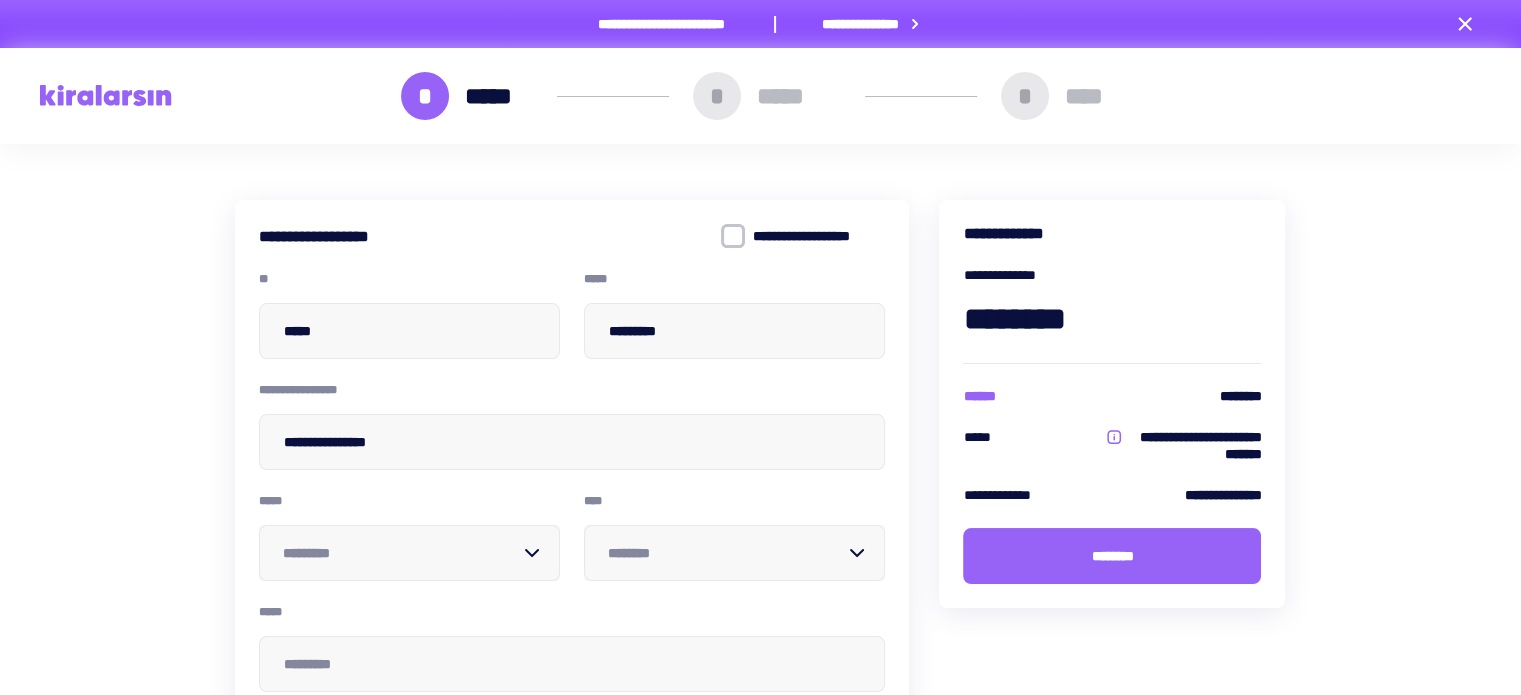 scroll, scrollTop: 100, scrollLeft: 0, axis: vertical 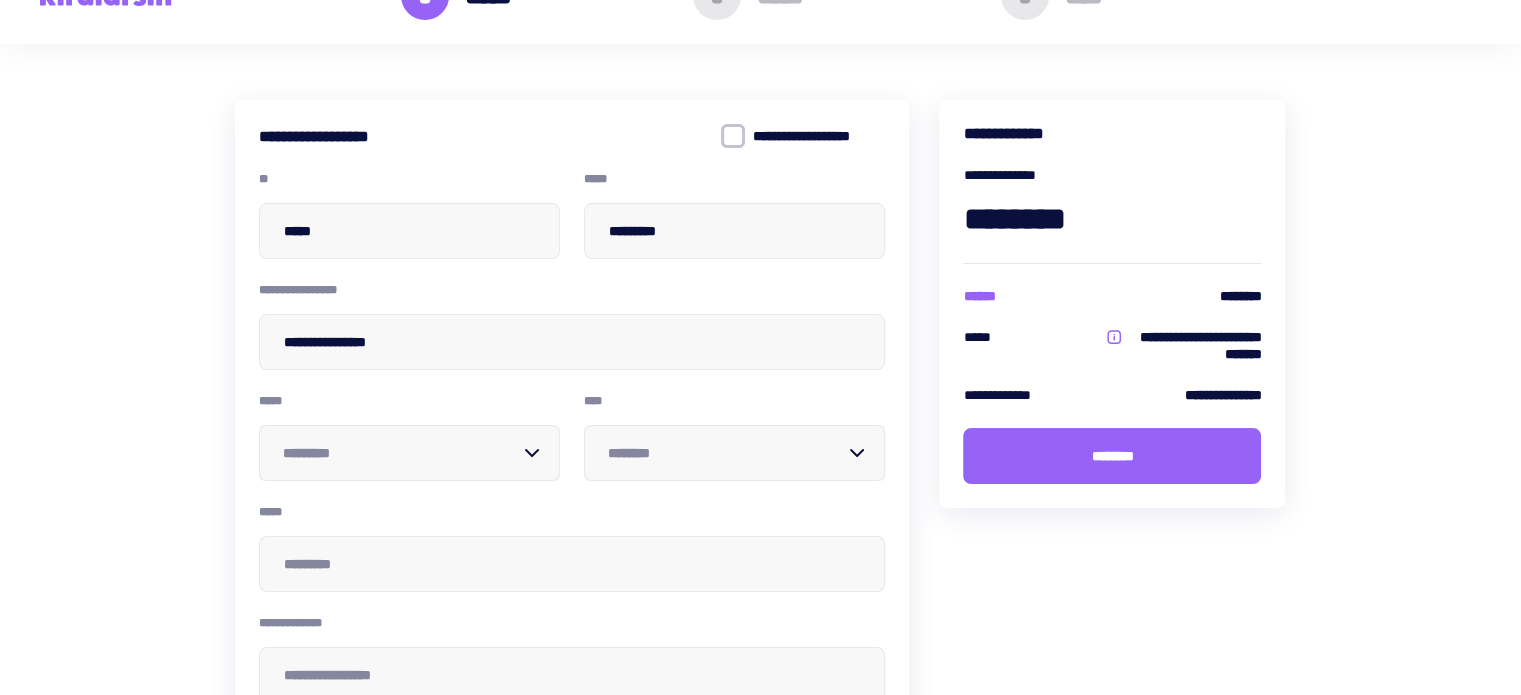 click at bounding box center (401, 453) 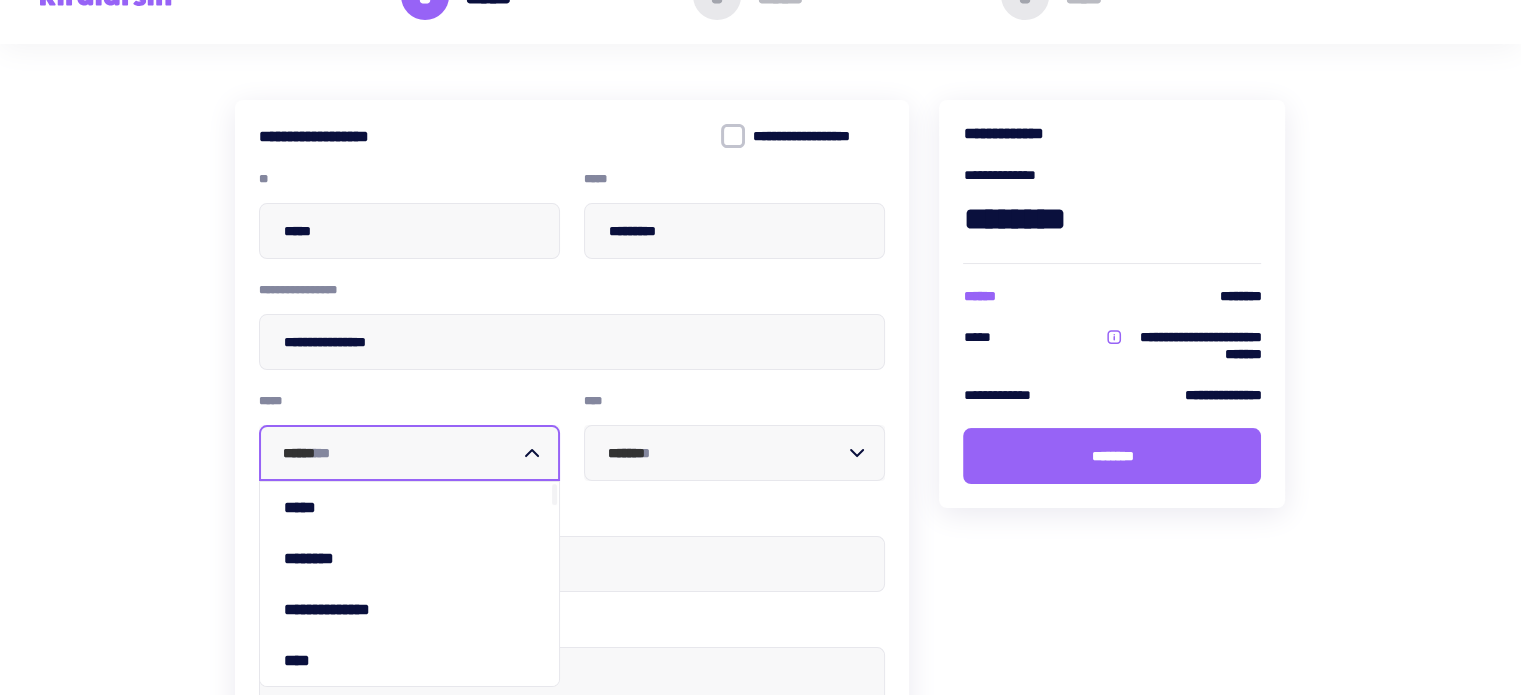 type on "**********" 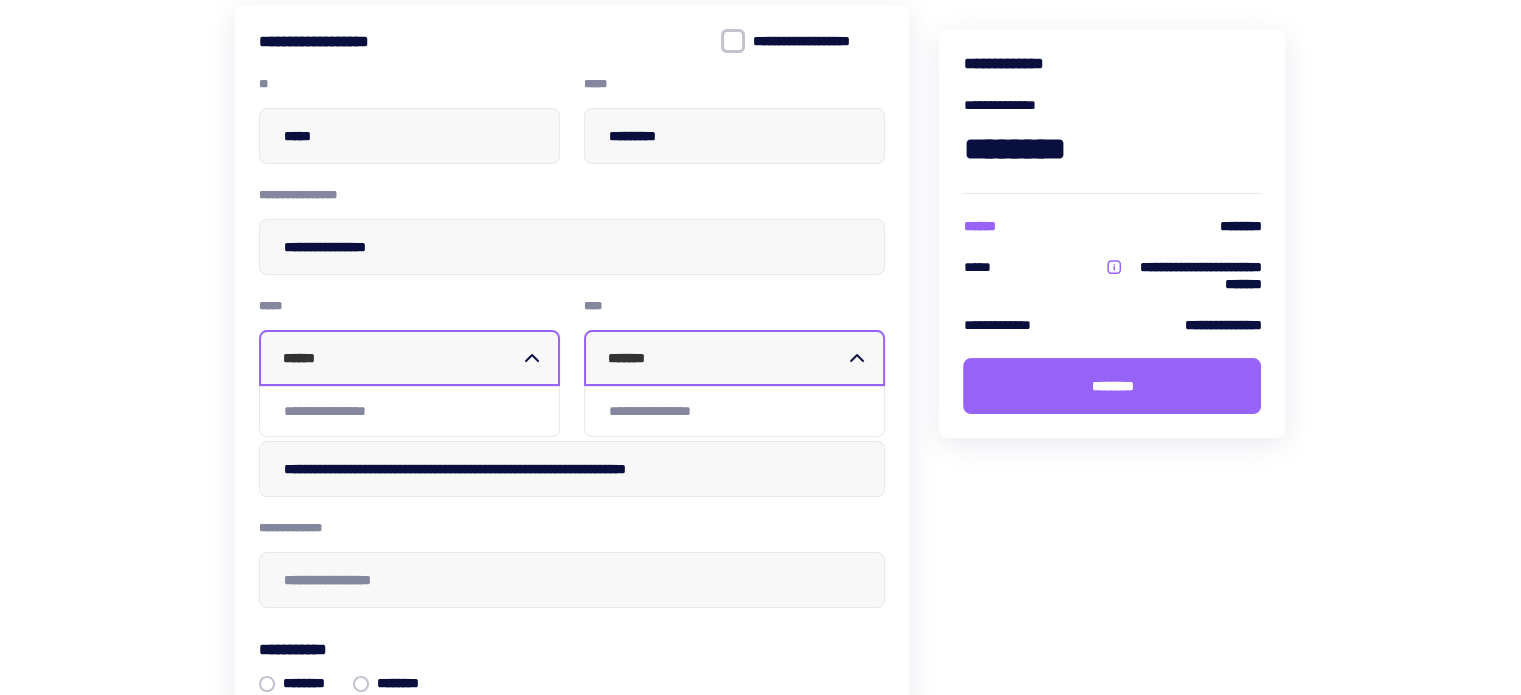 scroll, scrollTop: 341, scrollLeft: 0, axis: vertical 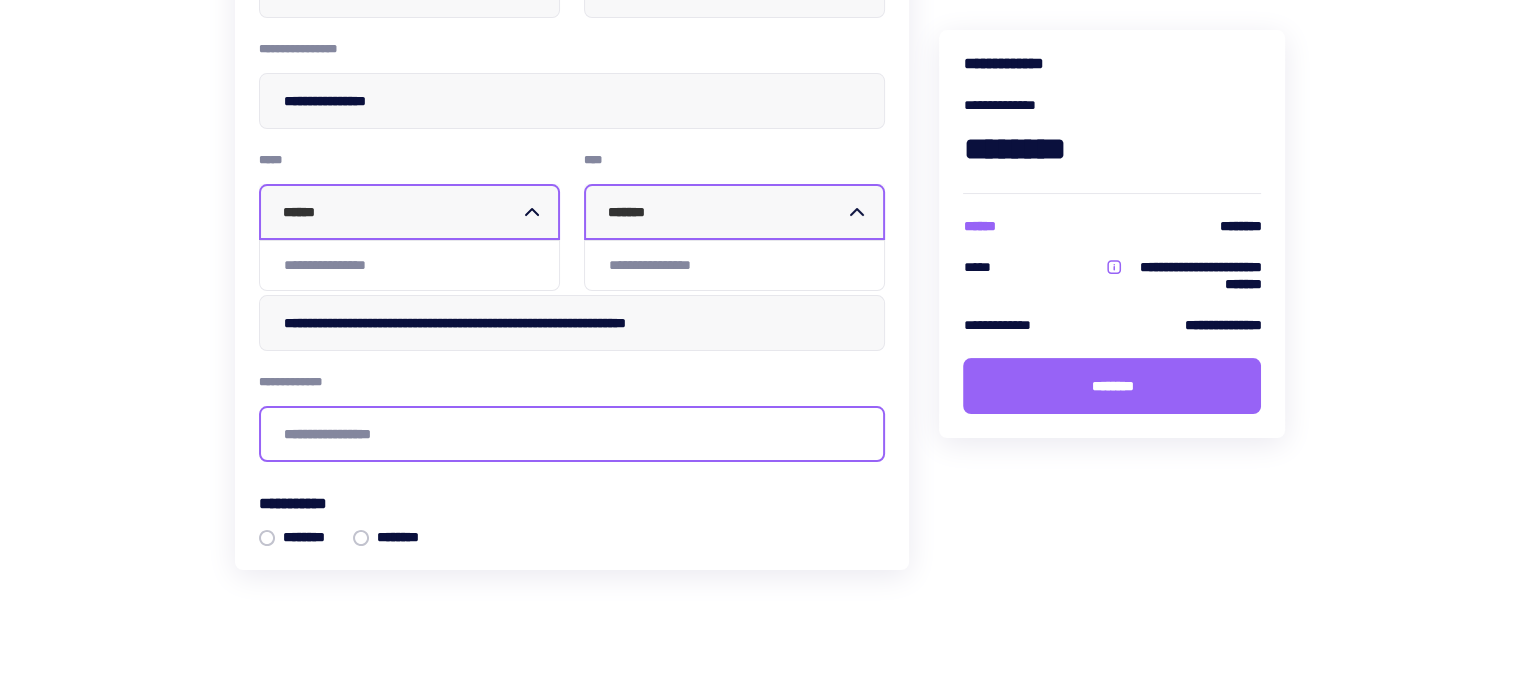 click at bounding box center (572, 434) 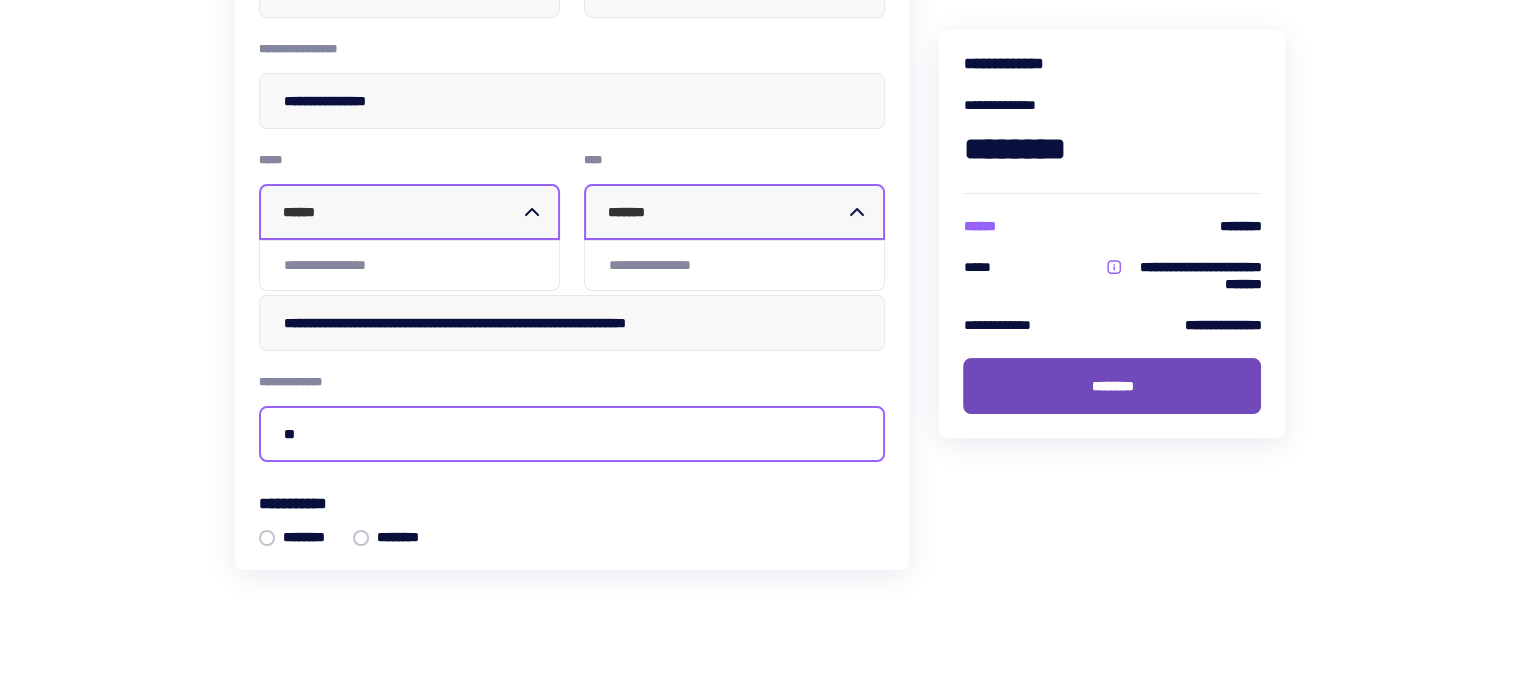 type on "**" 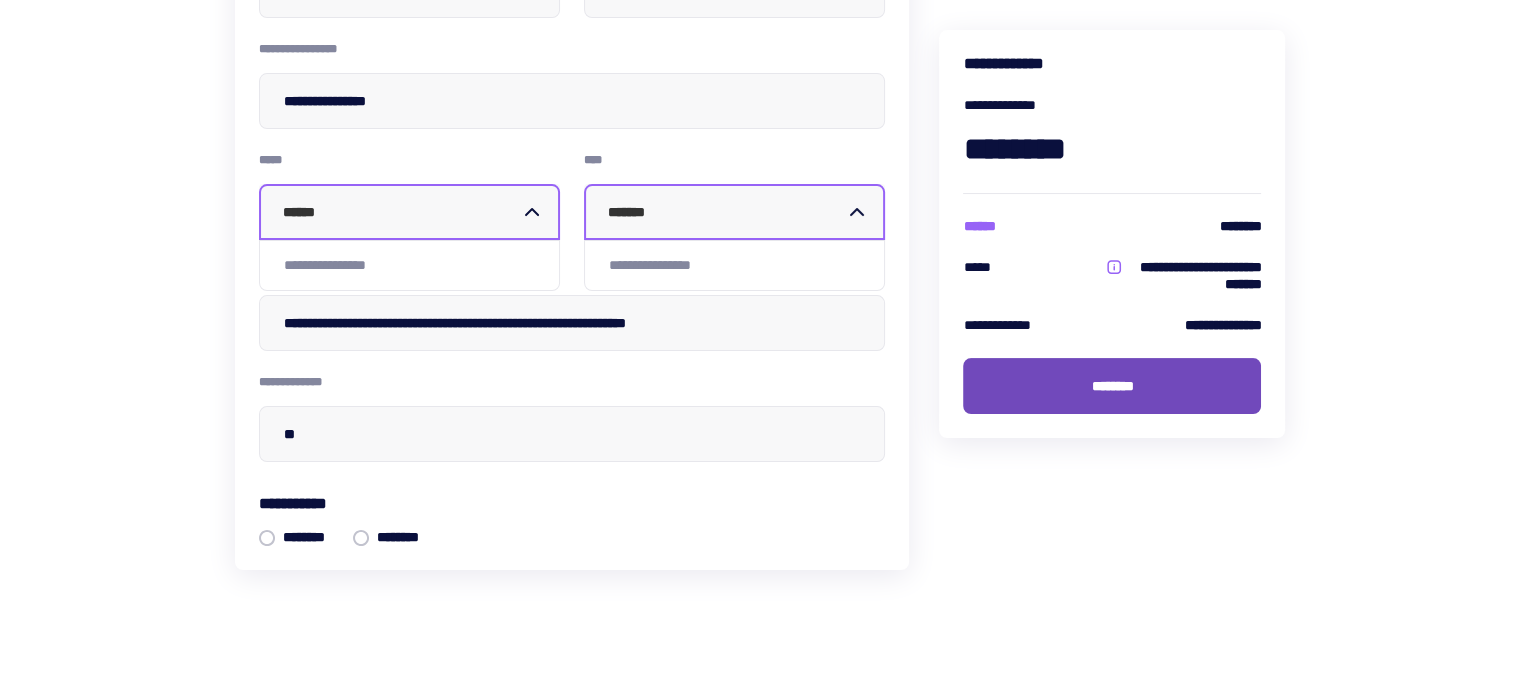 click on "********" at bounding box center [1112, 386] 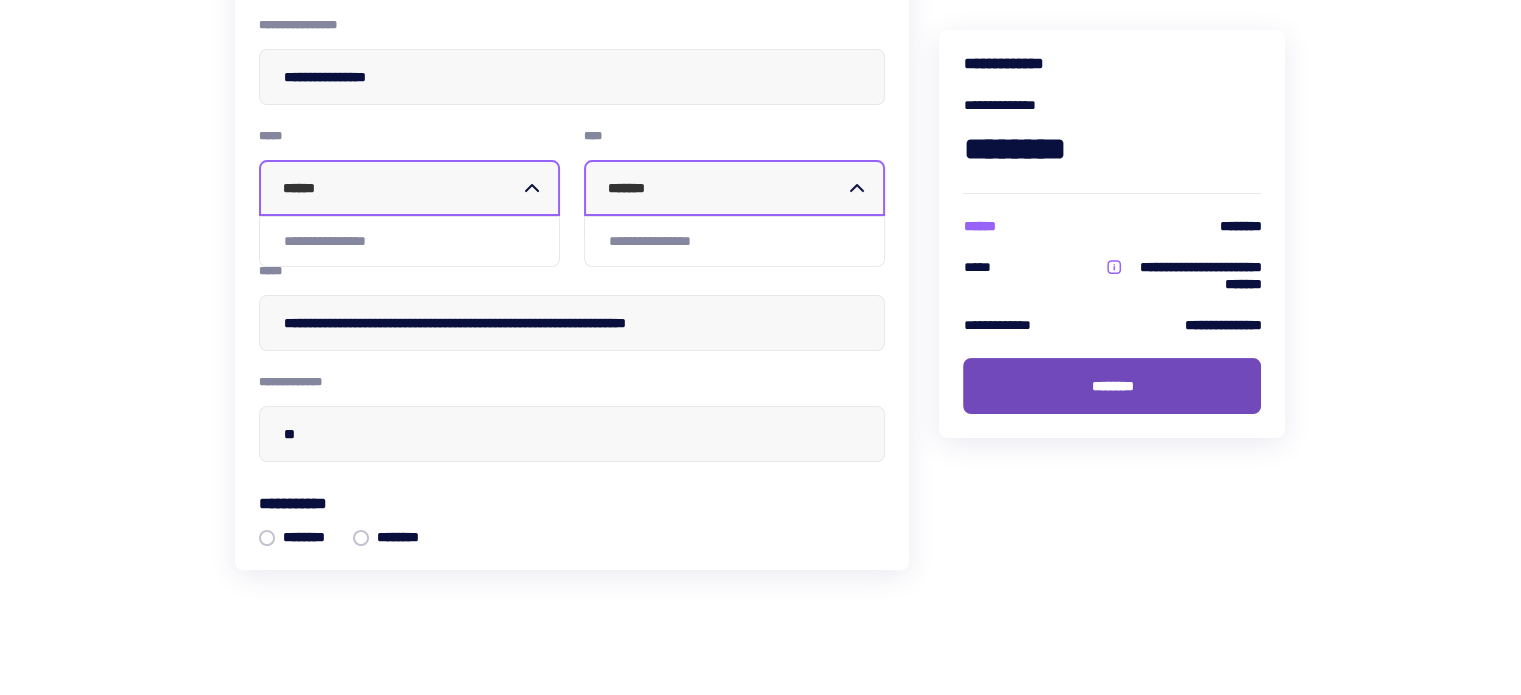 click on "********" at bounding box center (1112, 386) 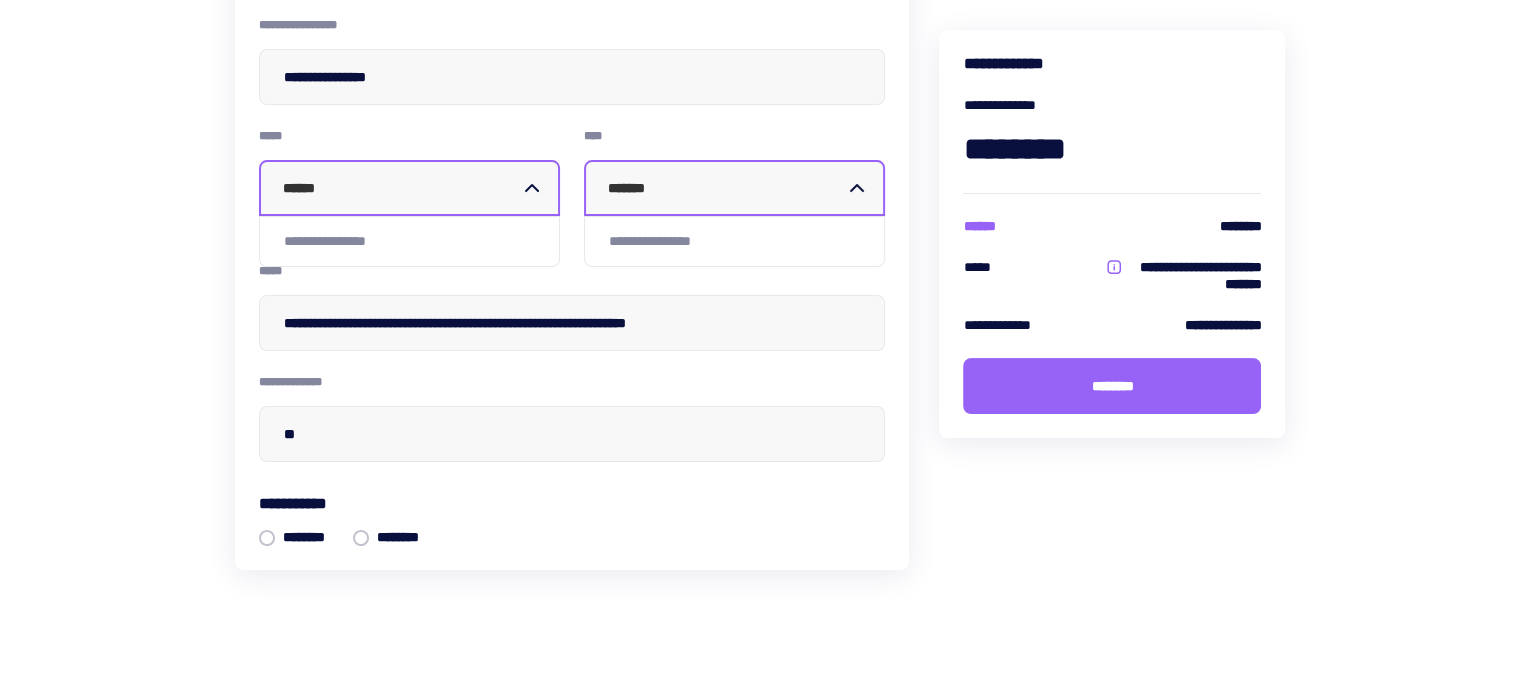 click on "******" at bounding box center [401, 188] 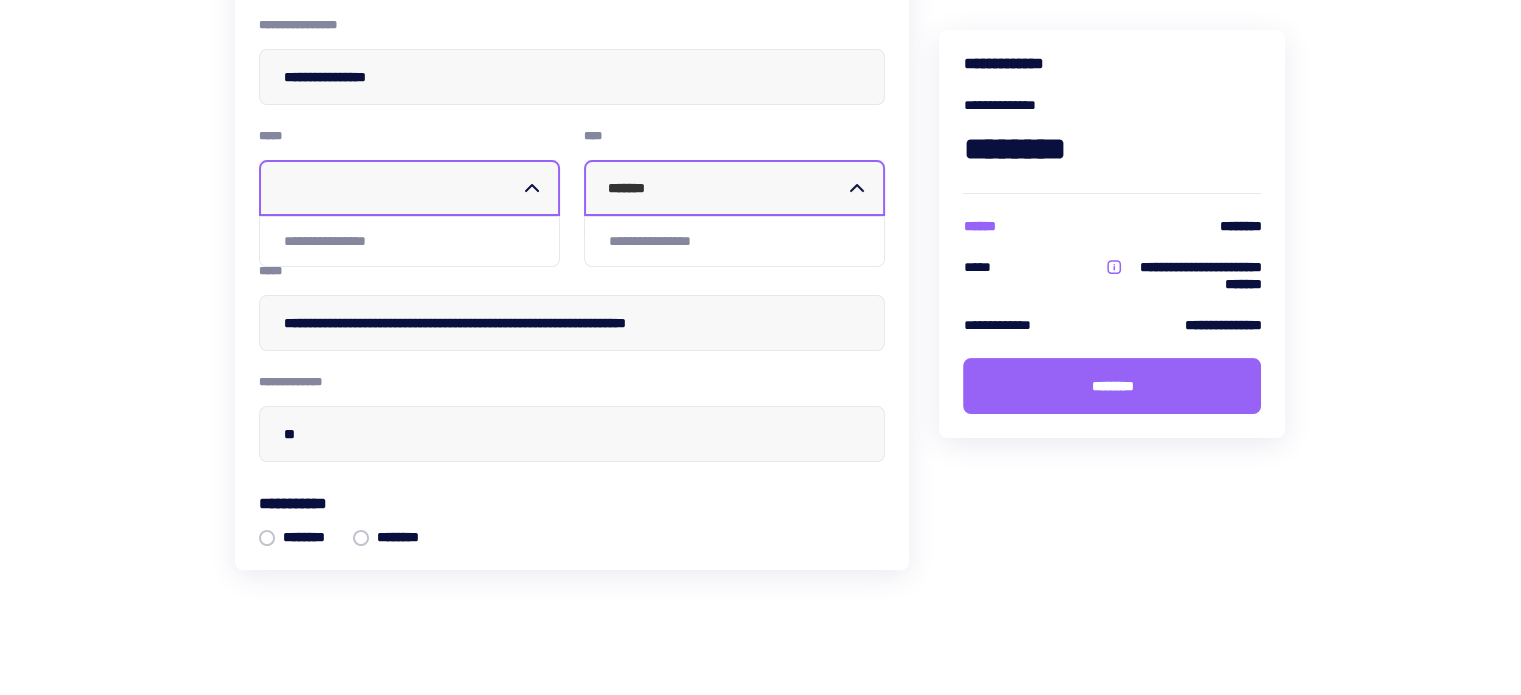 click 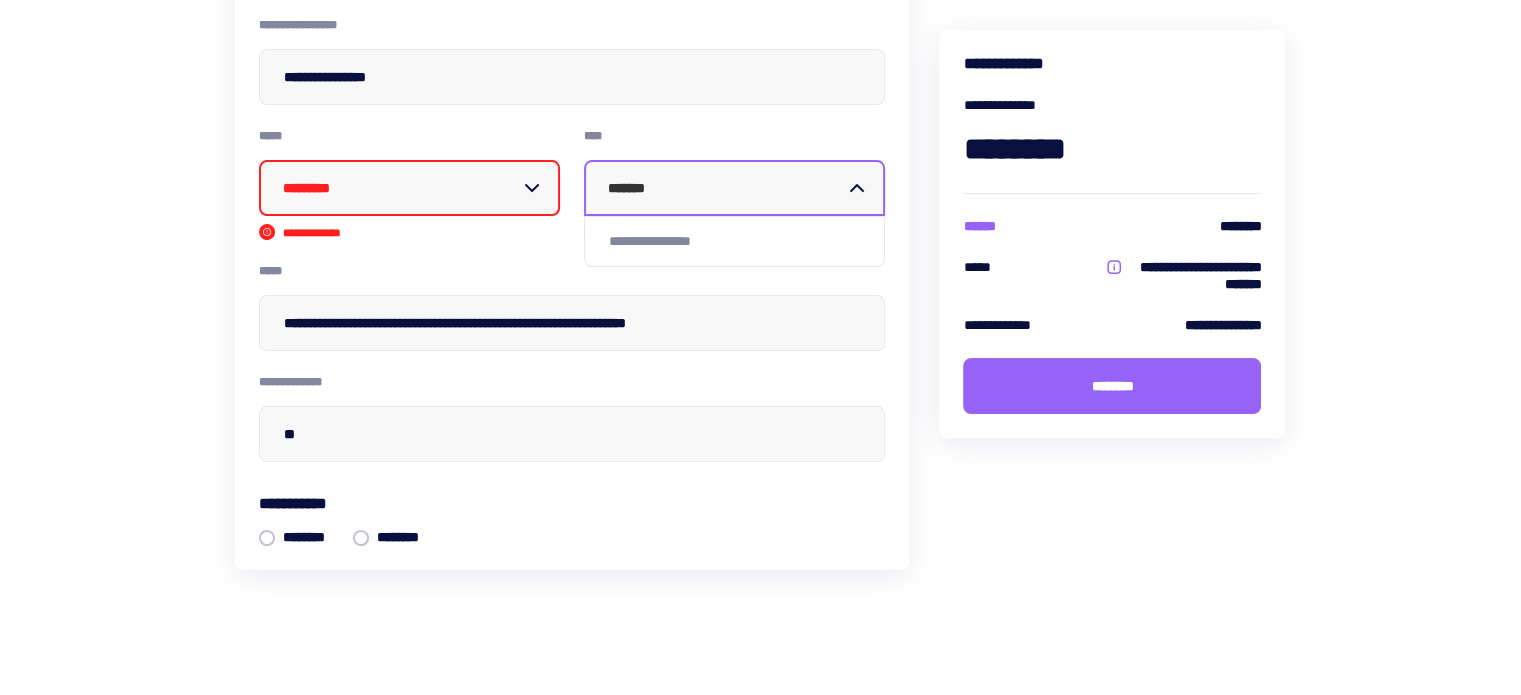 click 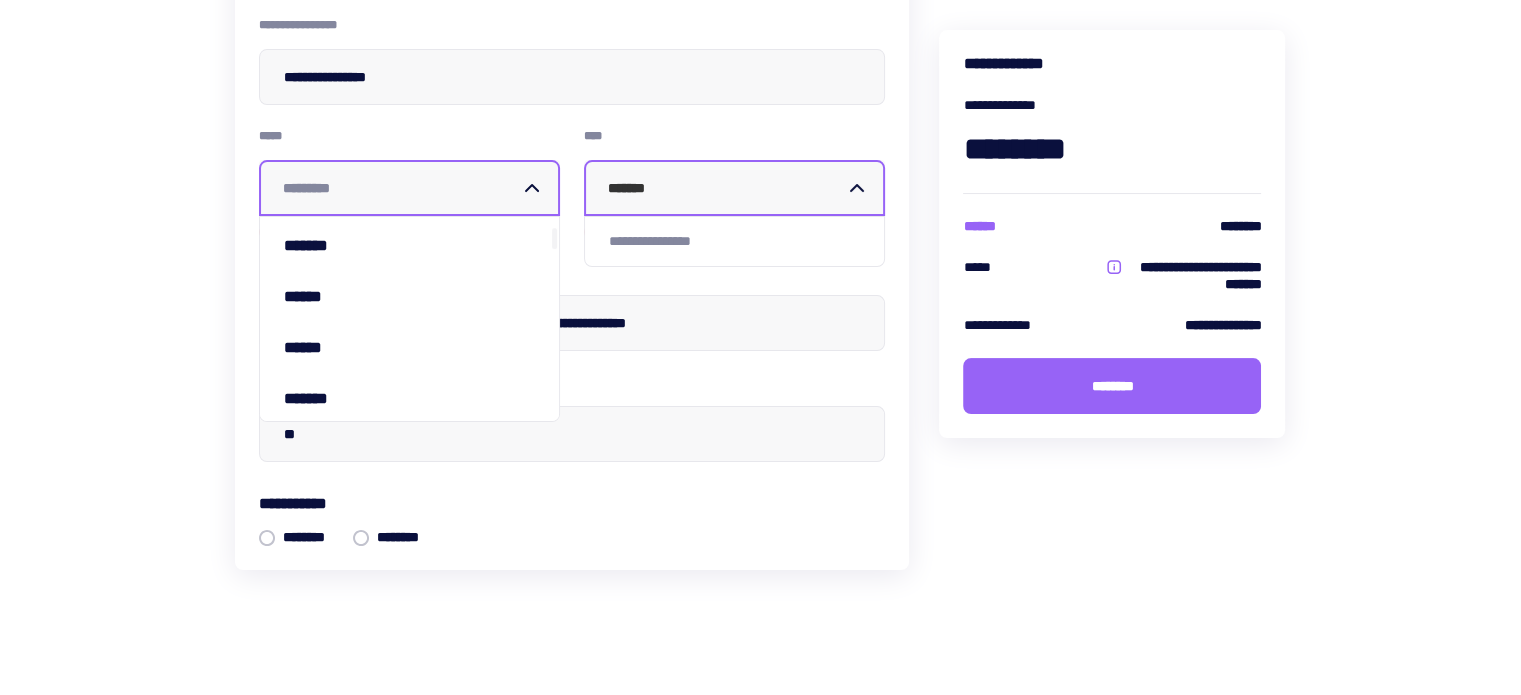 scroll, scrollTop: 200, scrollLeft: 0, axis: vertical 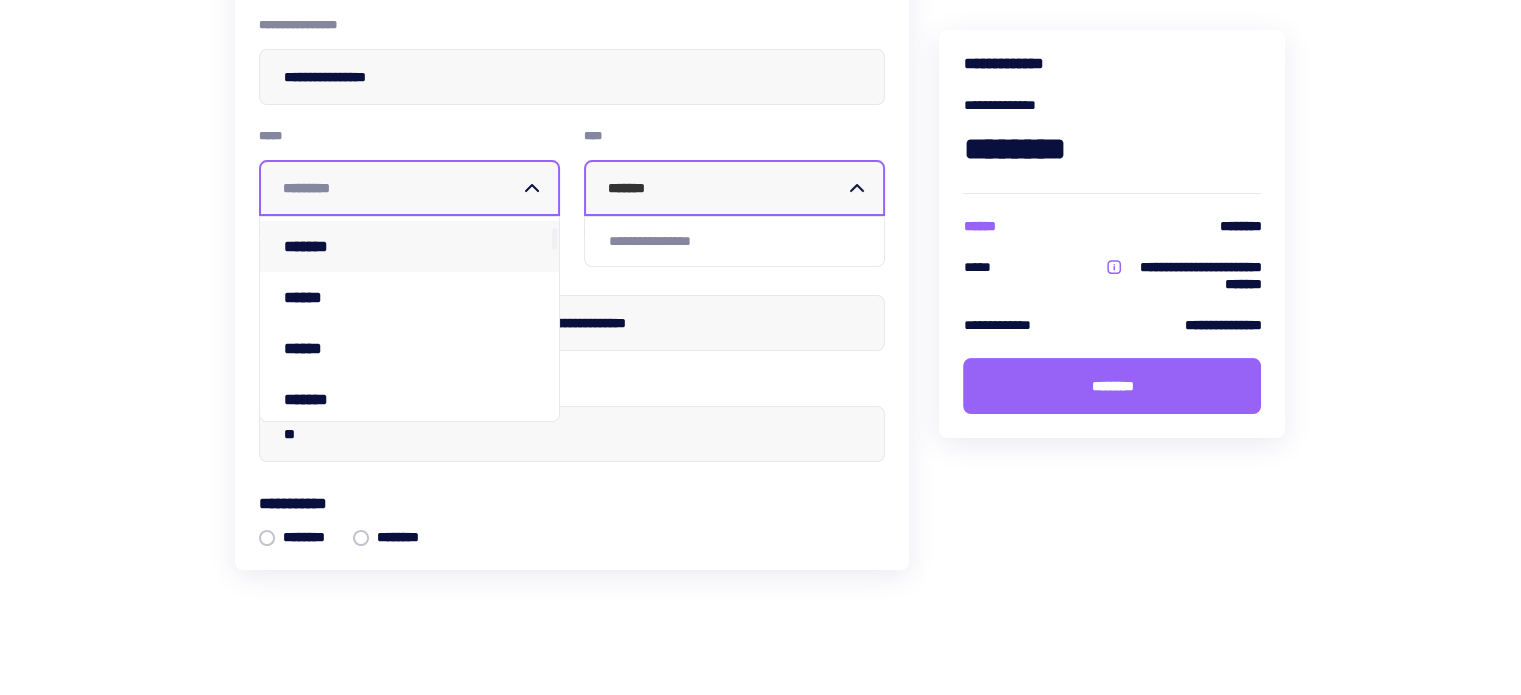 click on "*******" at bounding box center [316, 246] 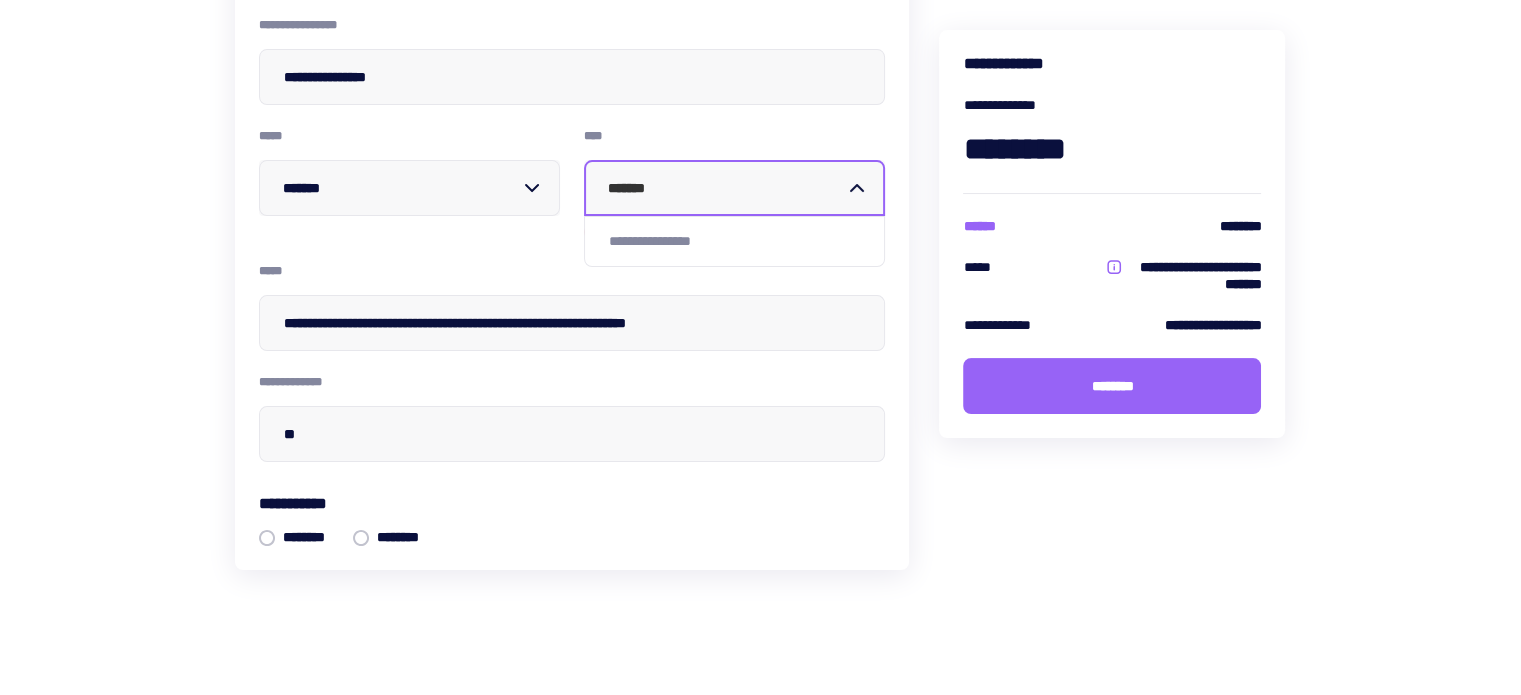 drag, startPoint x: 787, startPoint y: 215, endPoint x: 759, endPoint y: 187, distance: 39.59798 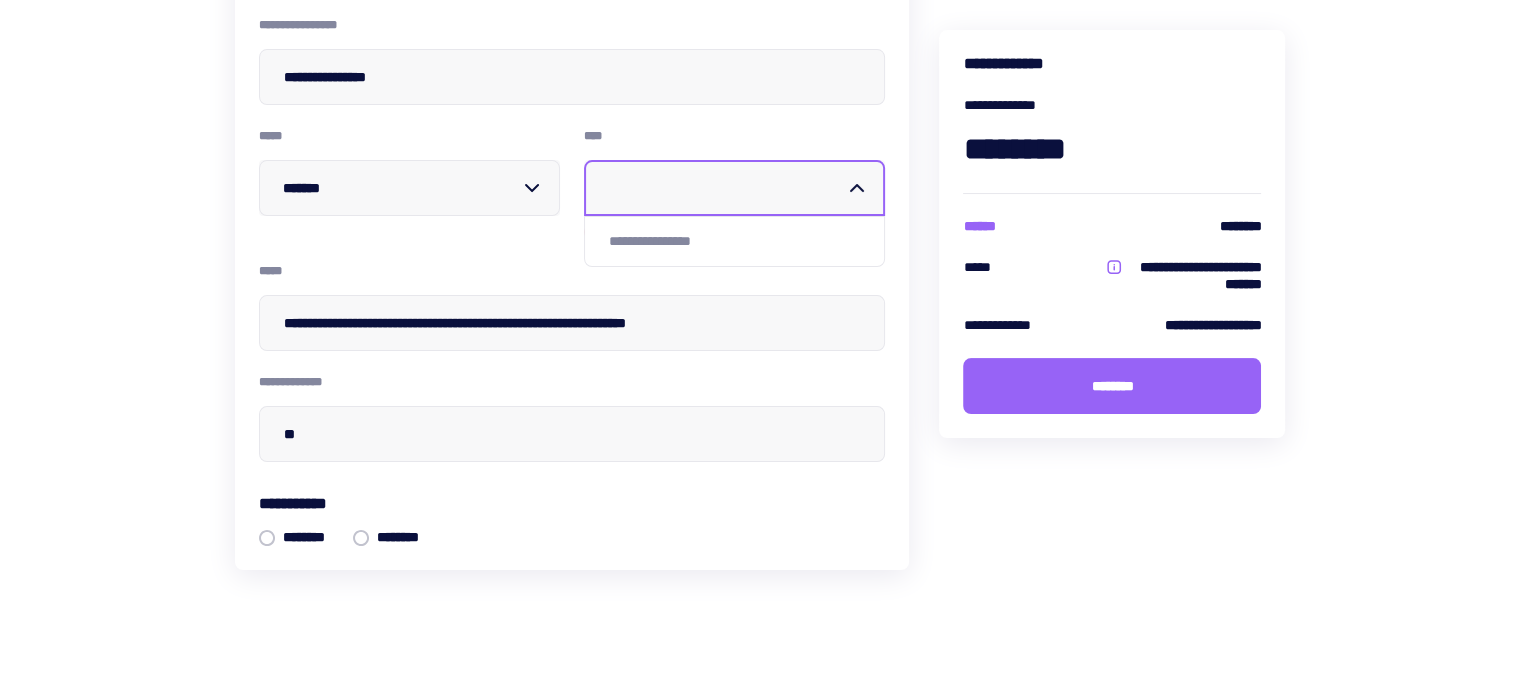 click 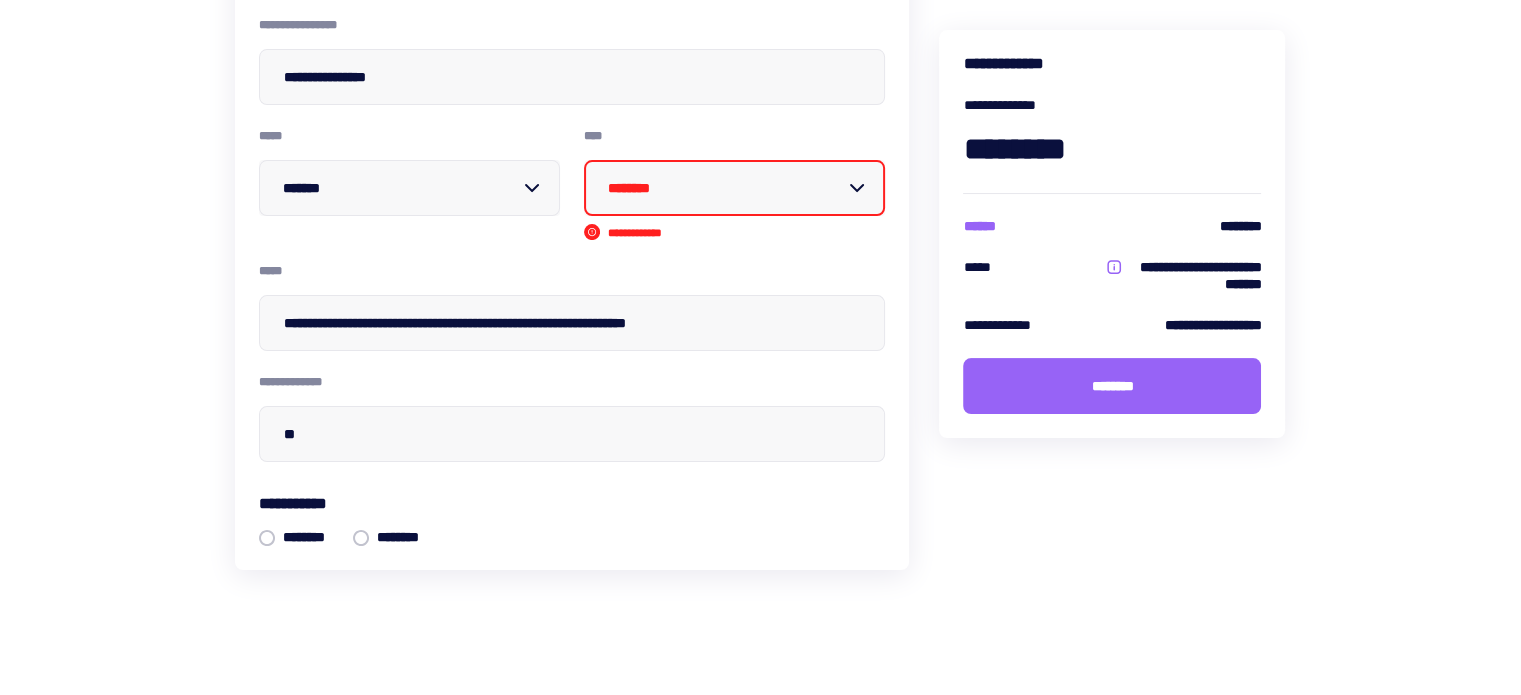 click 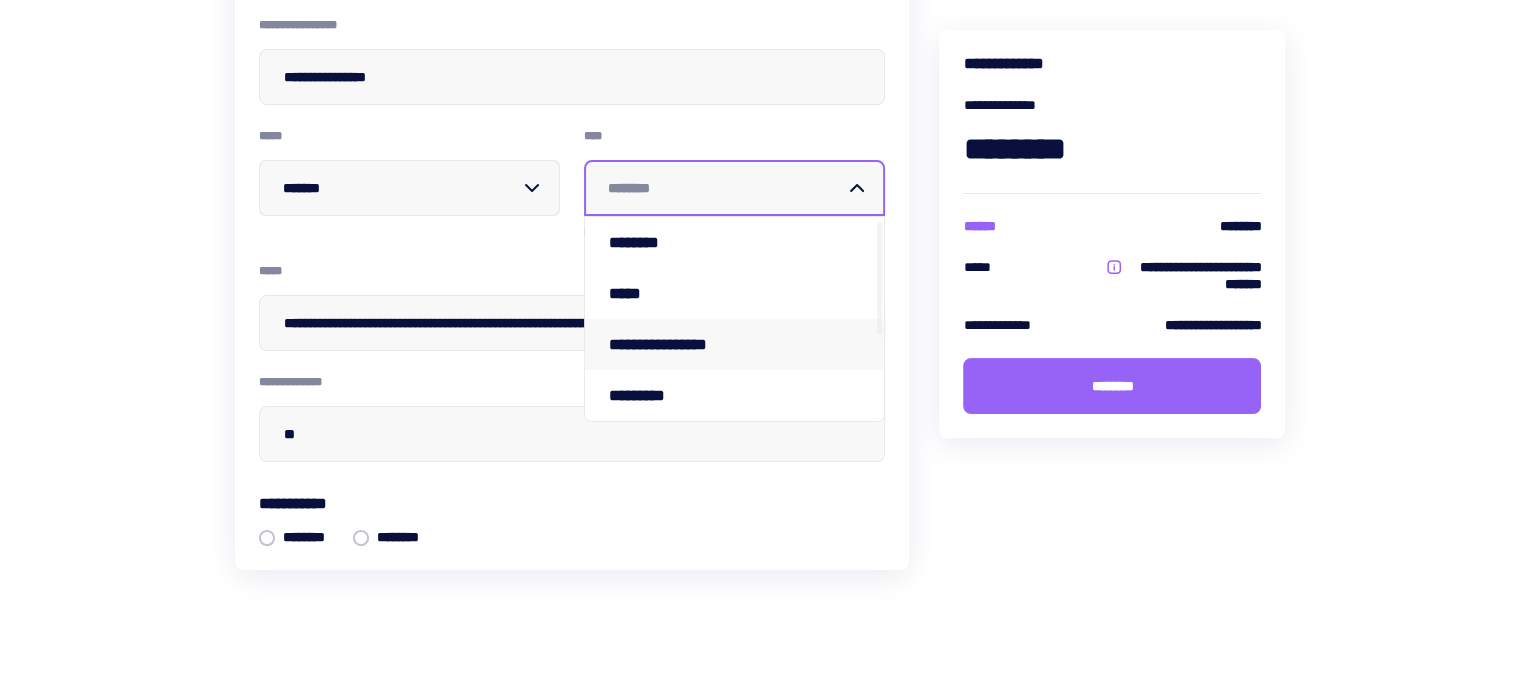 scroll, scrollTop: 100, scrollLeft: 0, axis: vertical 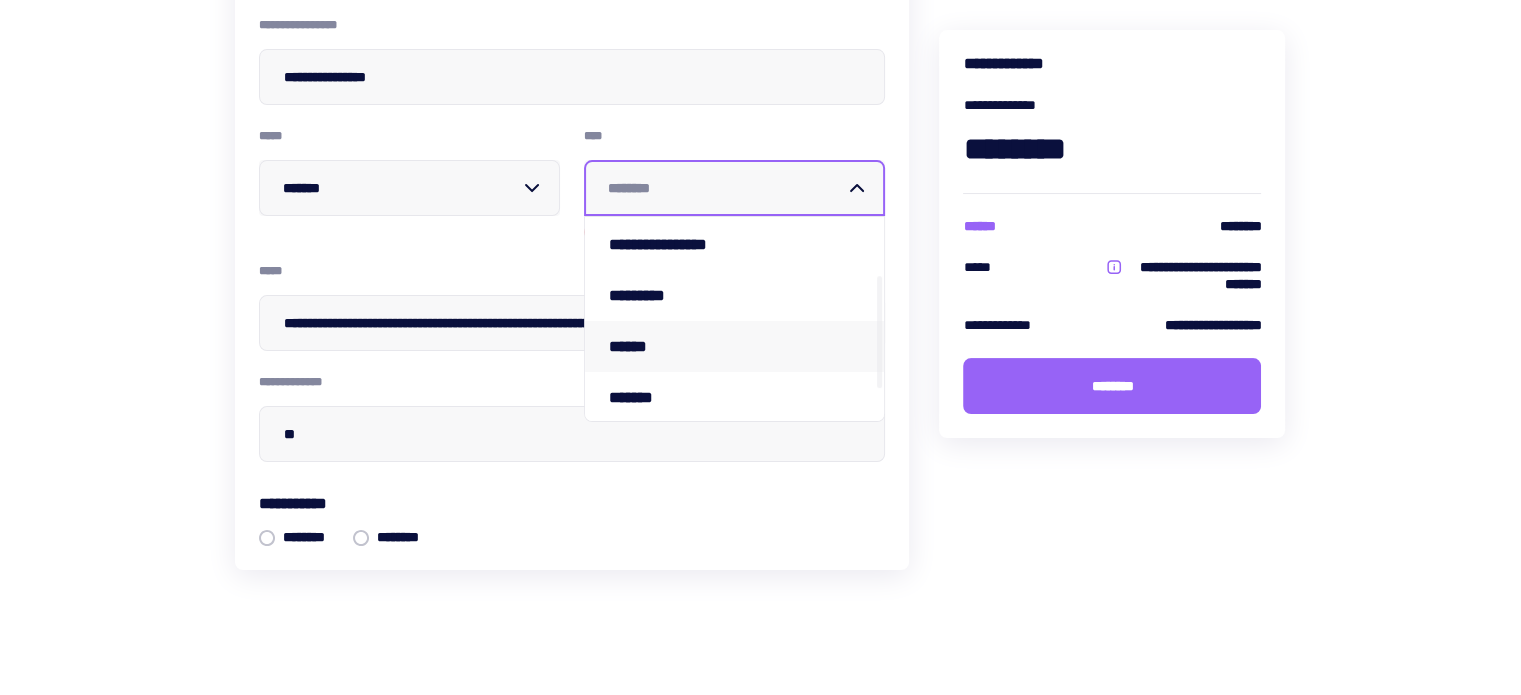 click on "******" at bounding box center [642, 346] 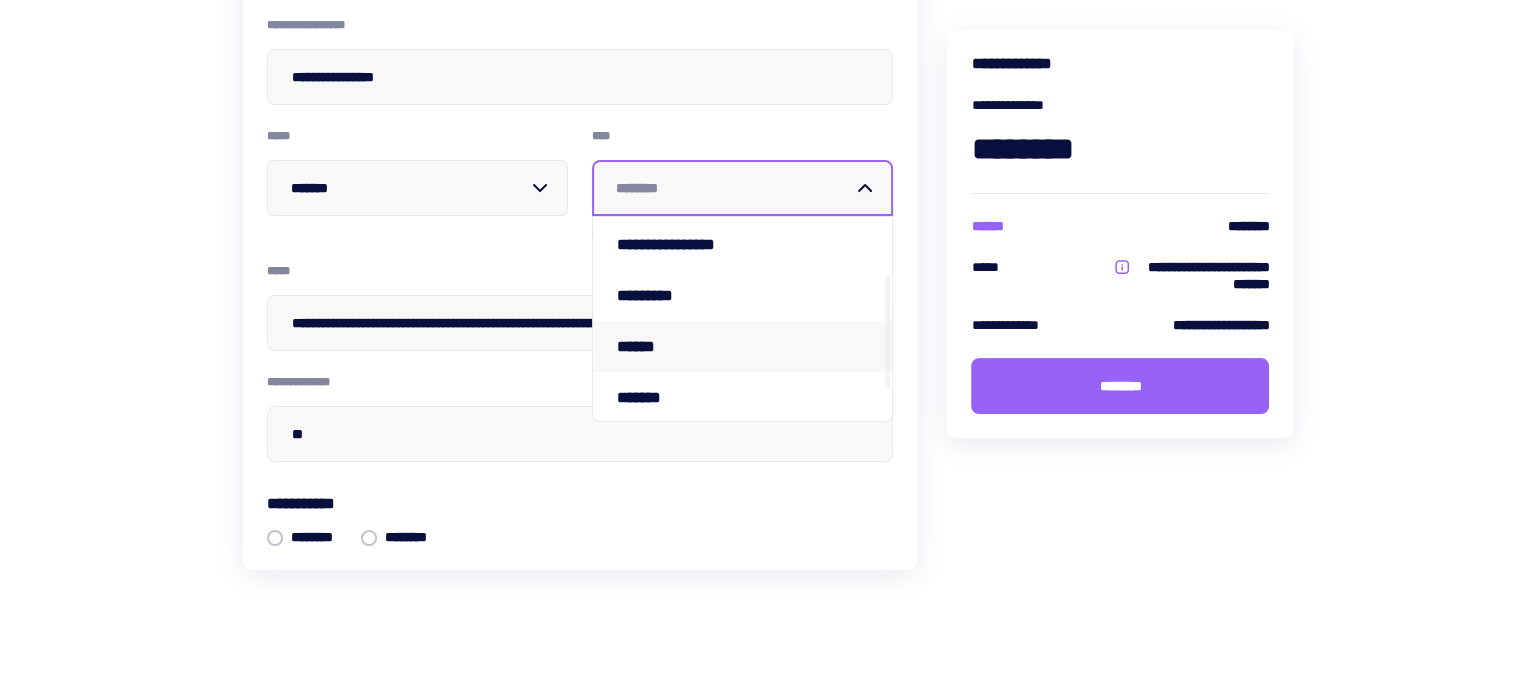 scroll, scrollTop: 341, scrollLeft: 0, axis: vertical 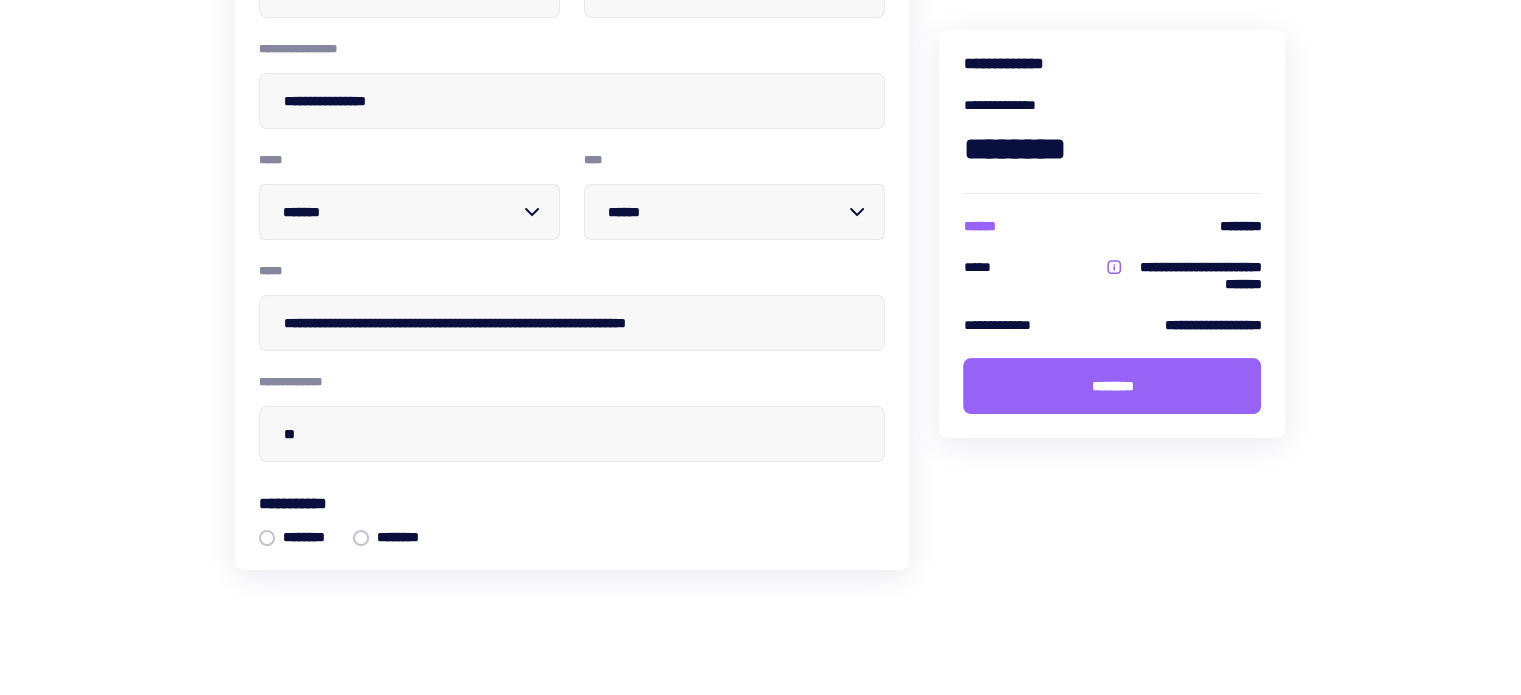 click on "********" at bounding box center [1112, 386] 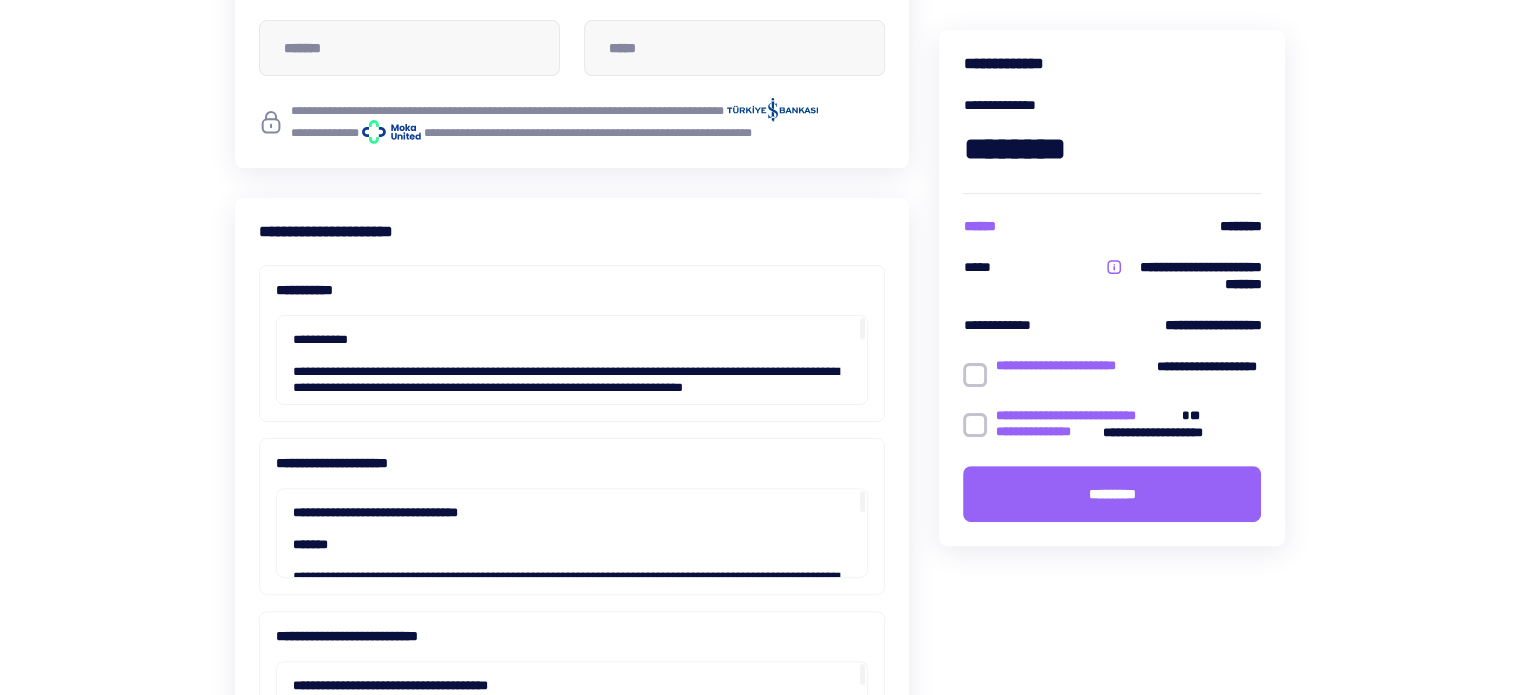 scroll, scrollTop: 600, scrollLeft: 0, axis: vertical 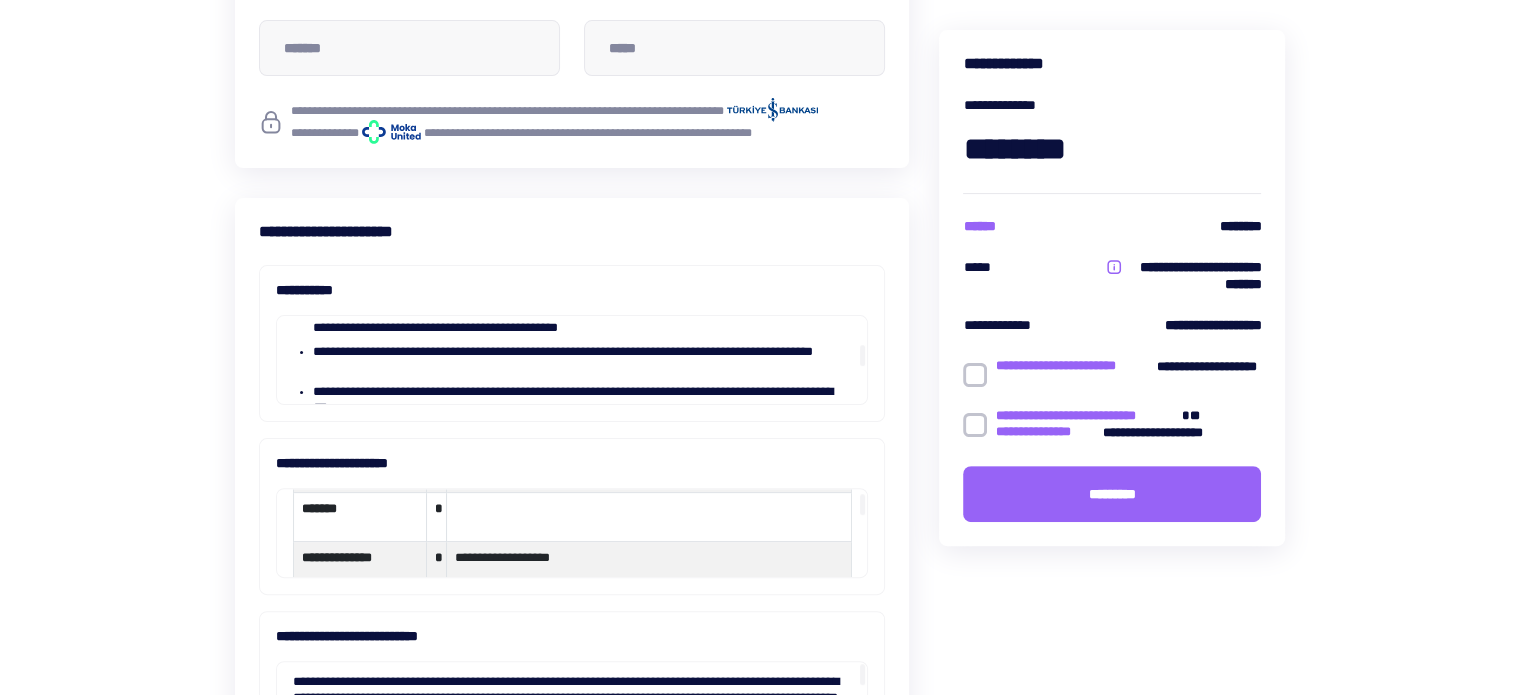 click on "**********" at bounding box center (572, 290) 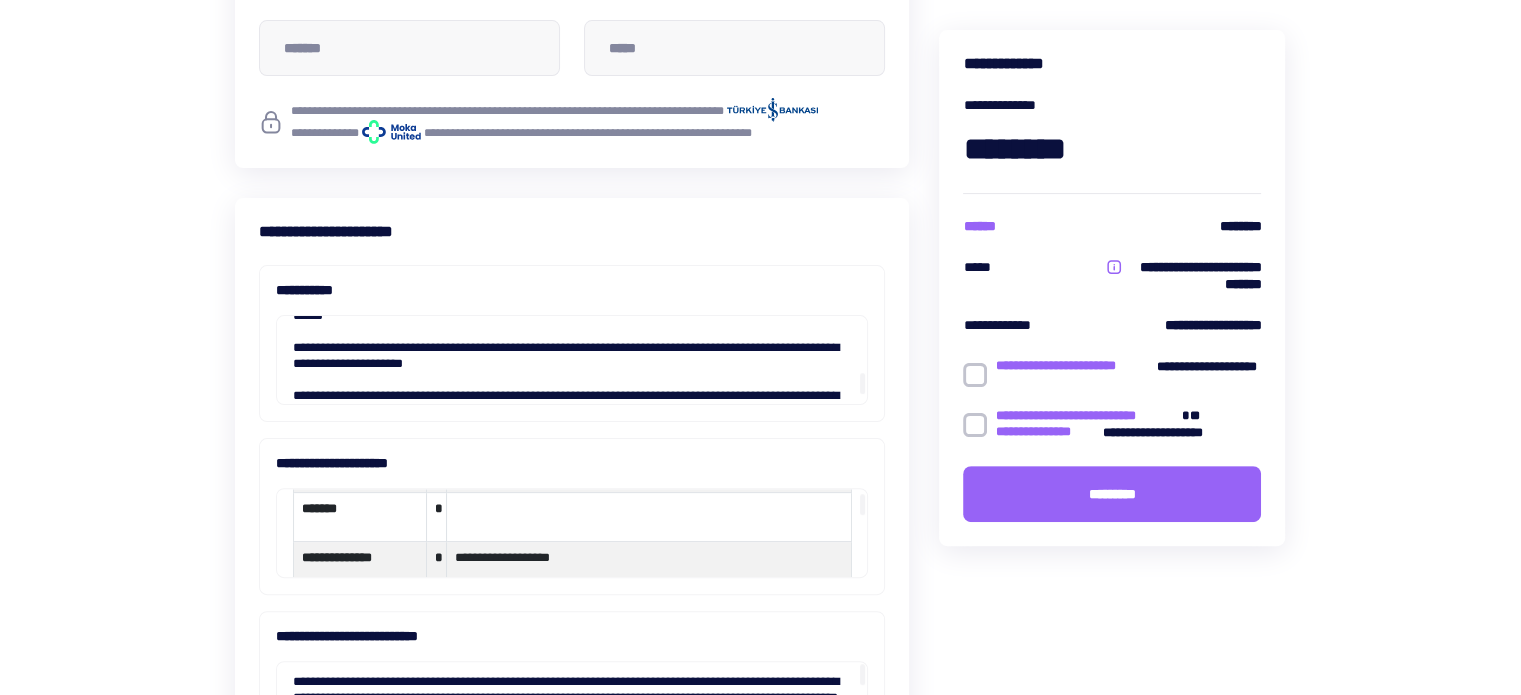 scroll, scrollTop: 680, scrollLeft: 0, axis: vertical 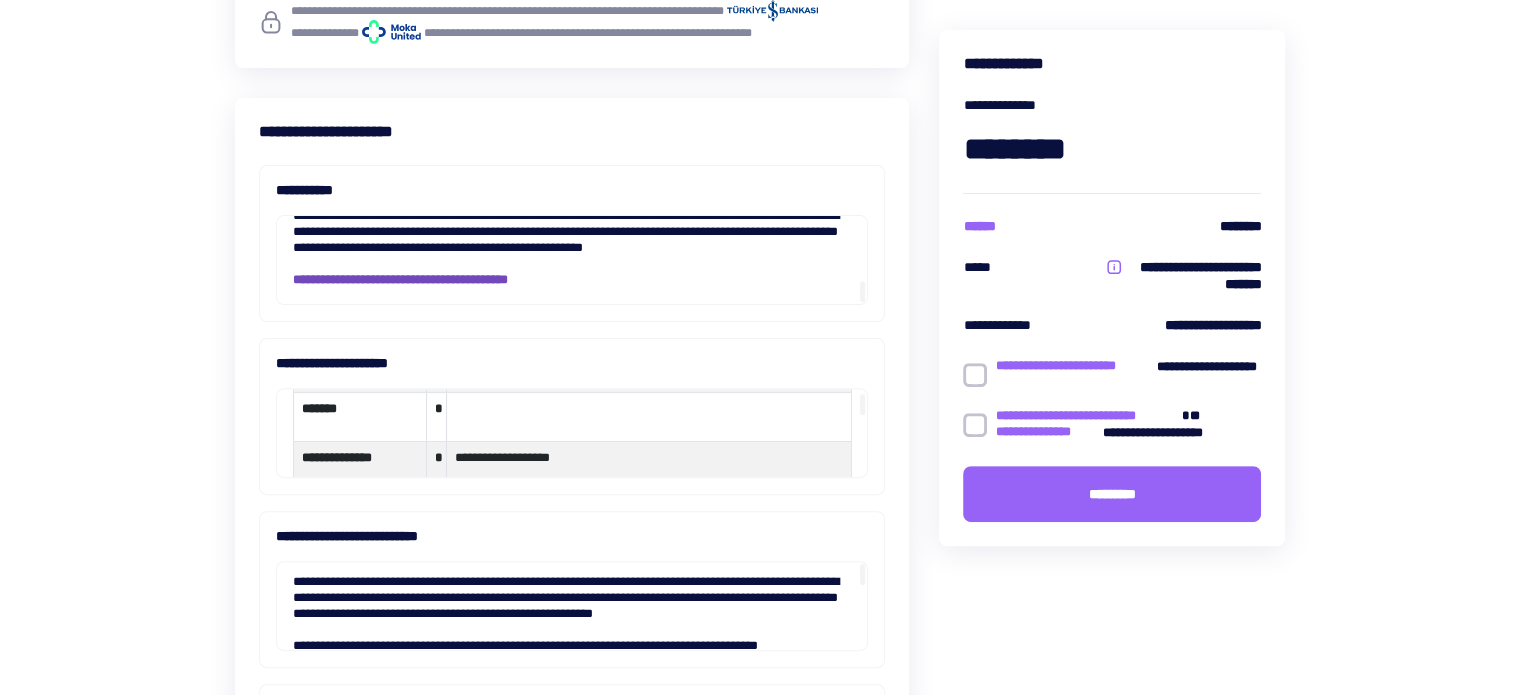 click on "**********" at bounding box center (400, 279) 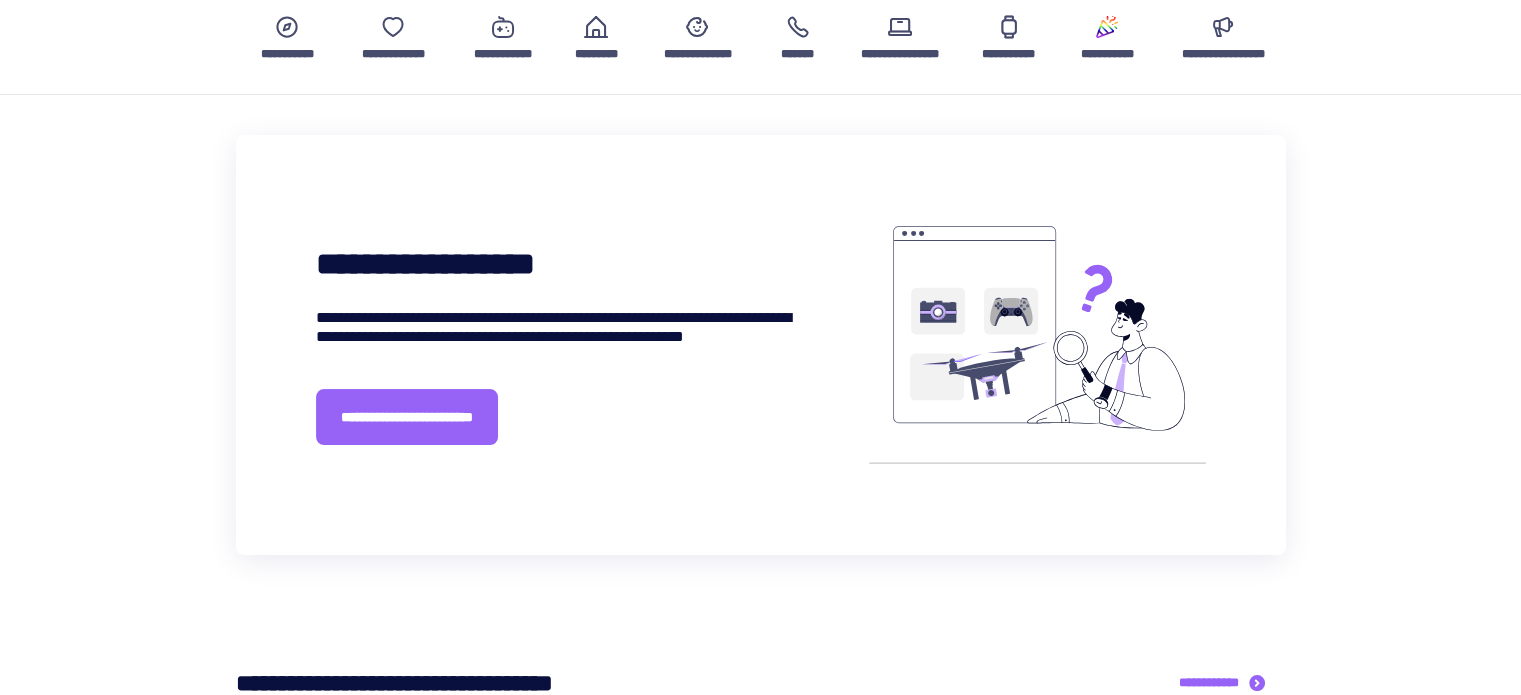 scroll, scrollTop: 300, scrollLeft: 0, axis: vertical 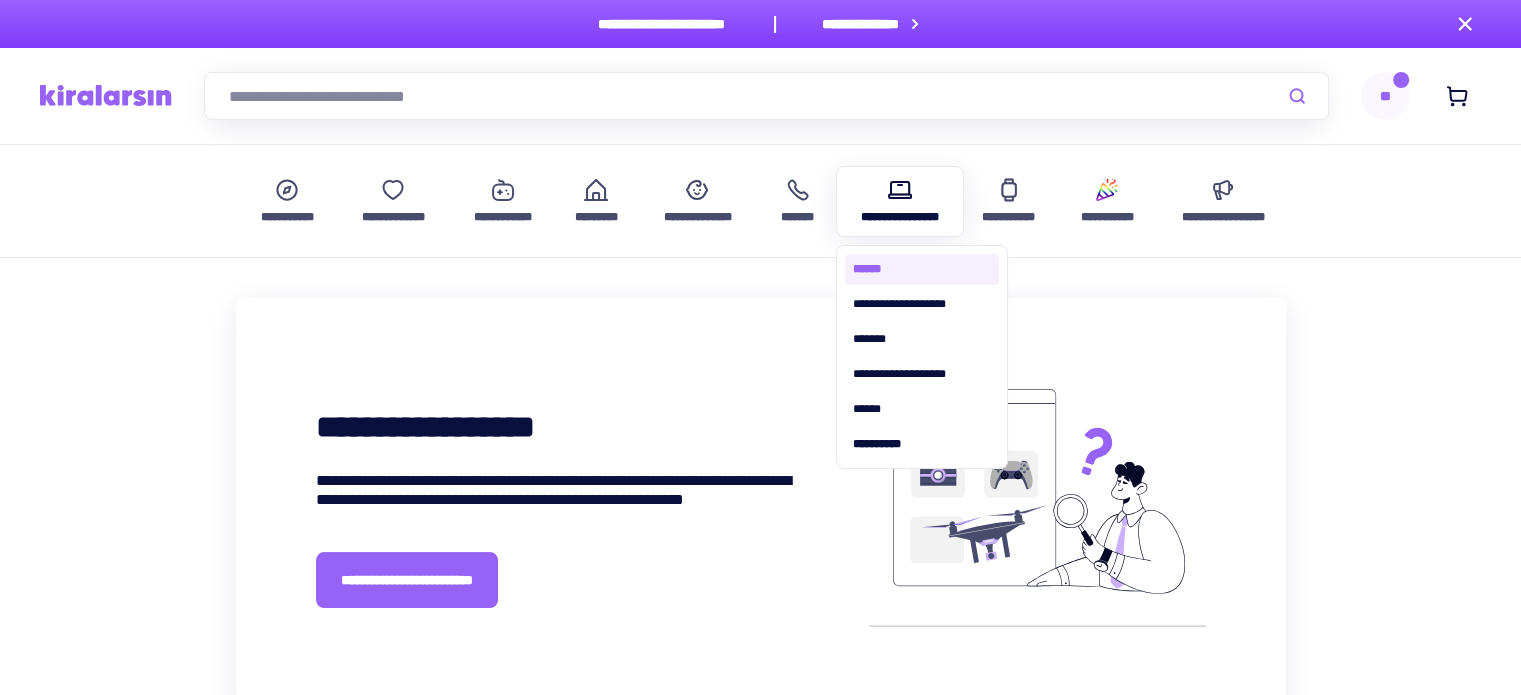 click on "******" at bounding box center [922, 269] 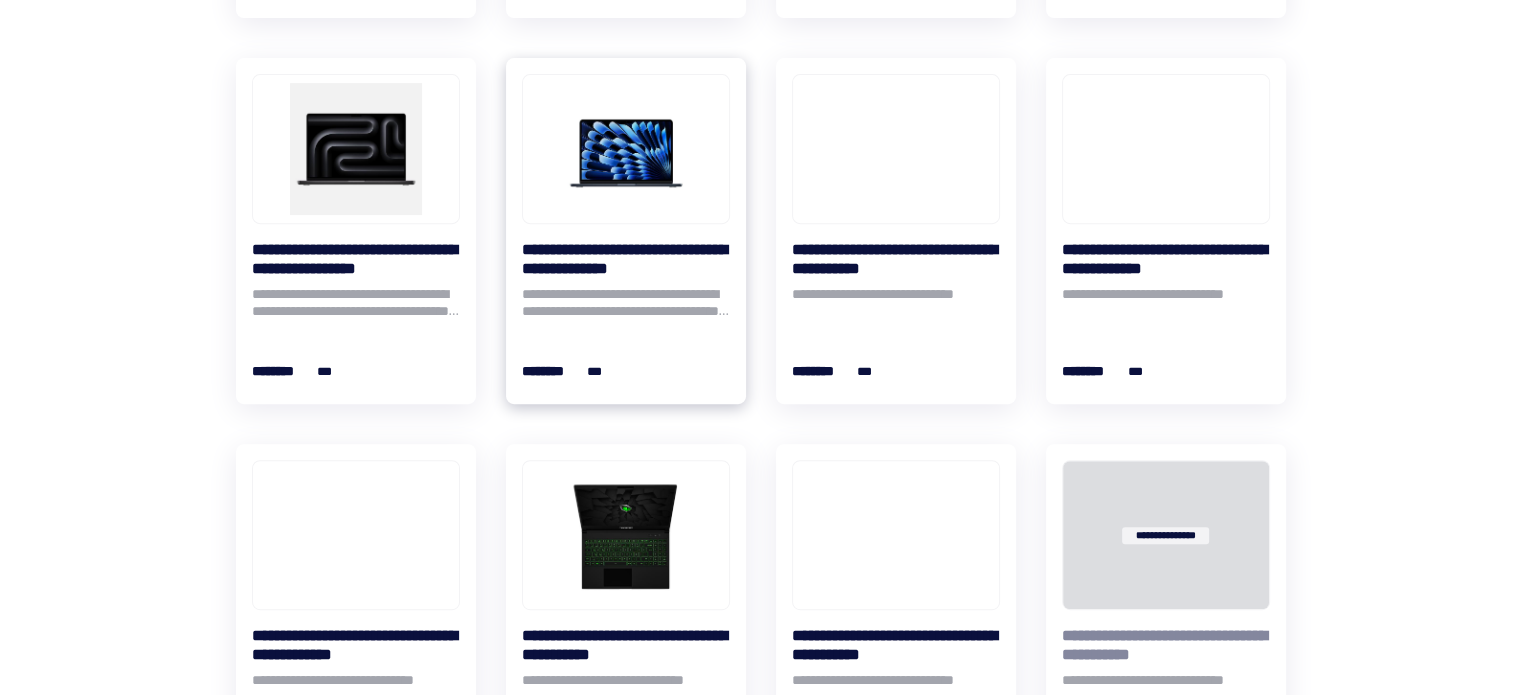 scroll, scrollTop: 800, scrollLeft: 0, axis: vertical 